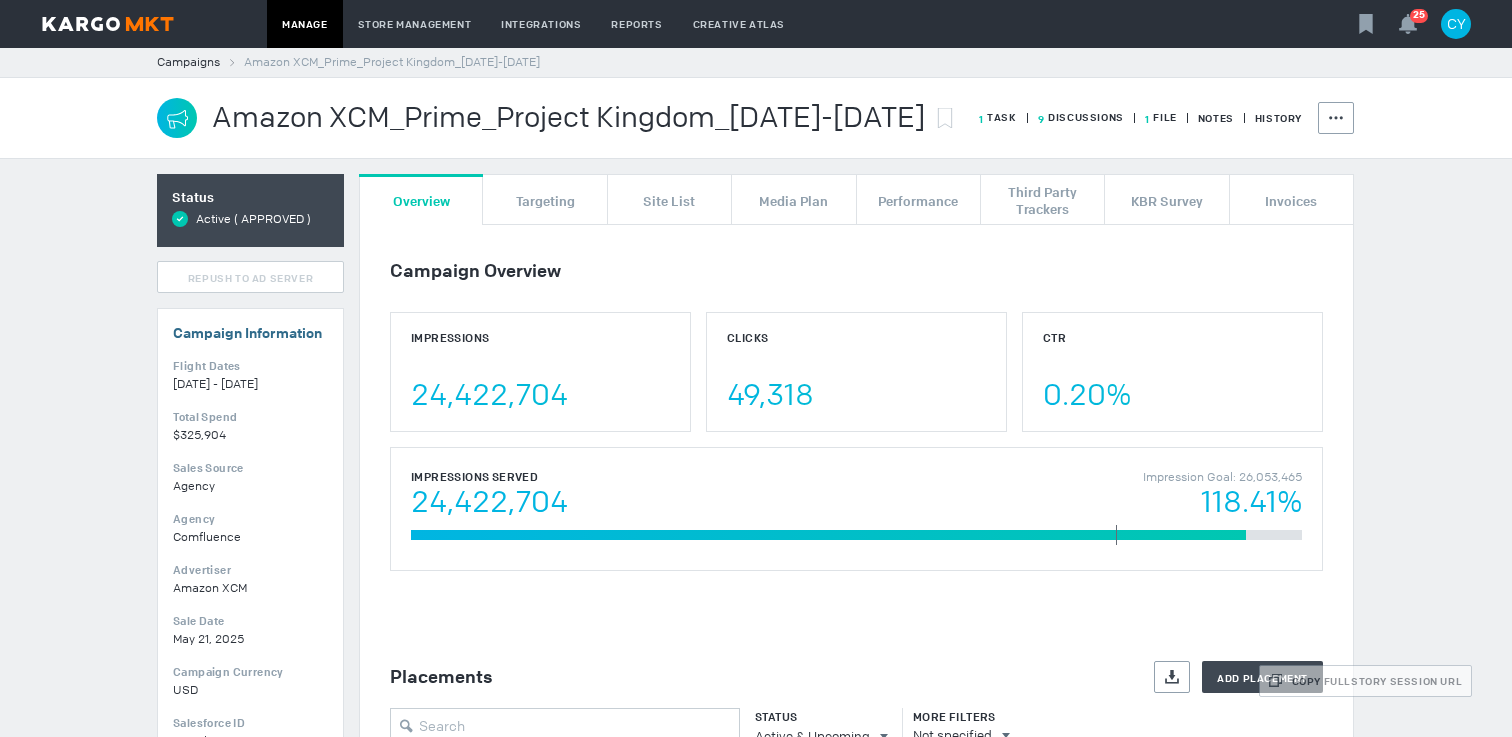 scroll, scrollTop: 0, scrollLeft: 0, axis: both 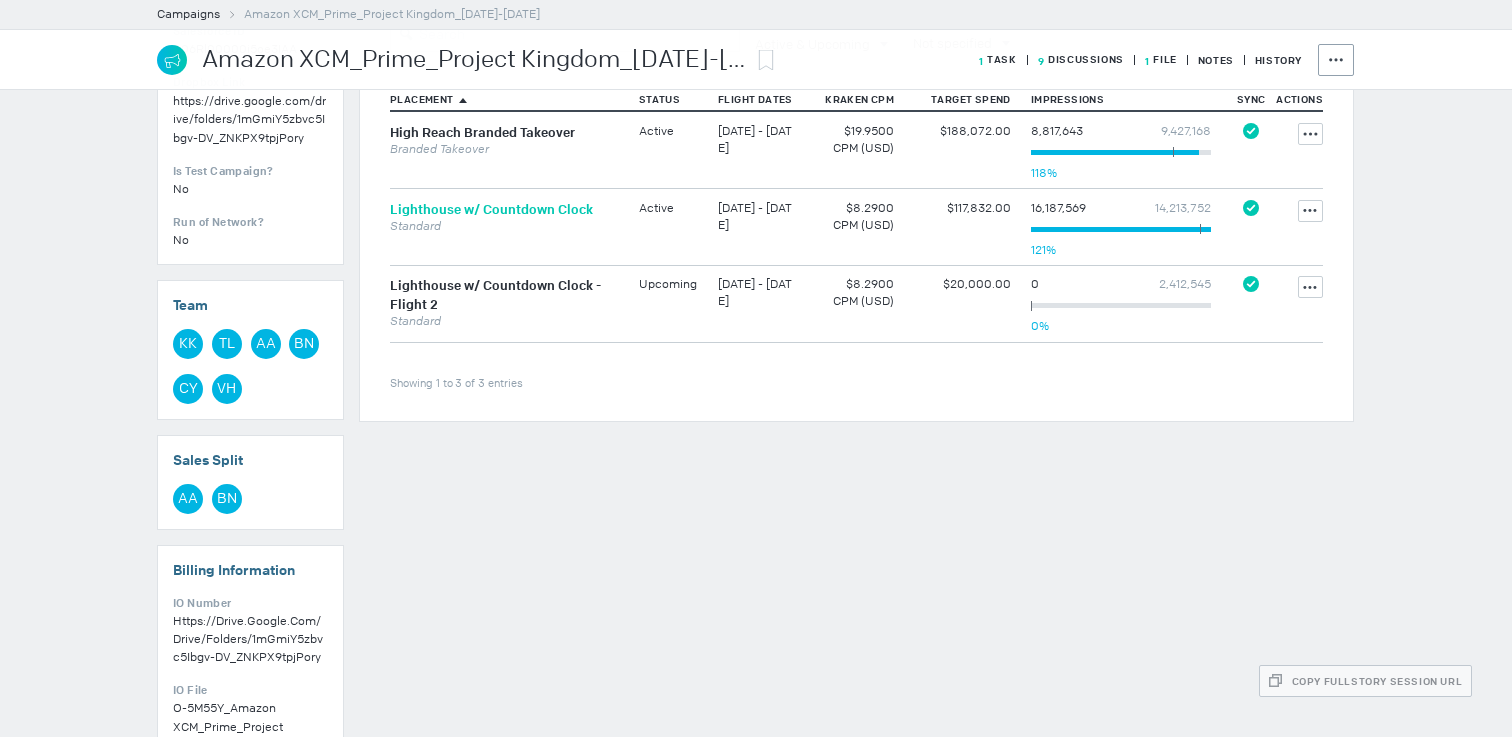 click on "Lighthouse w/ Countdown Clock" at bounding box center (491, 209) 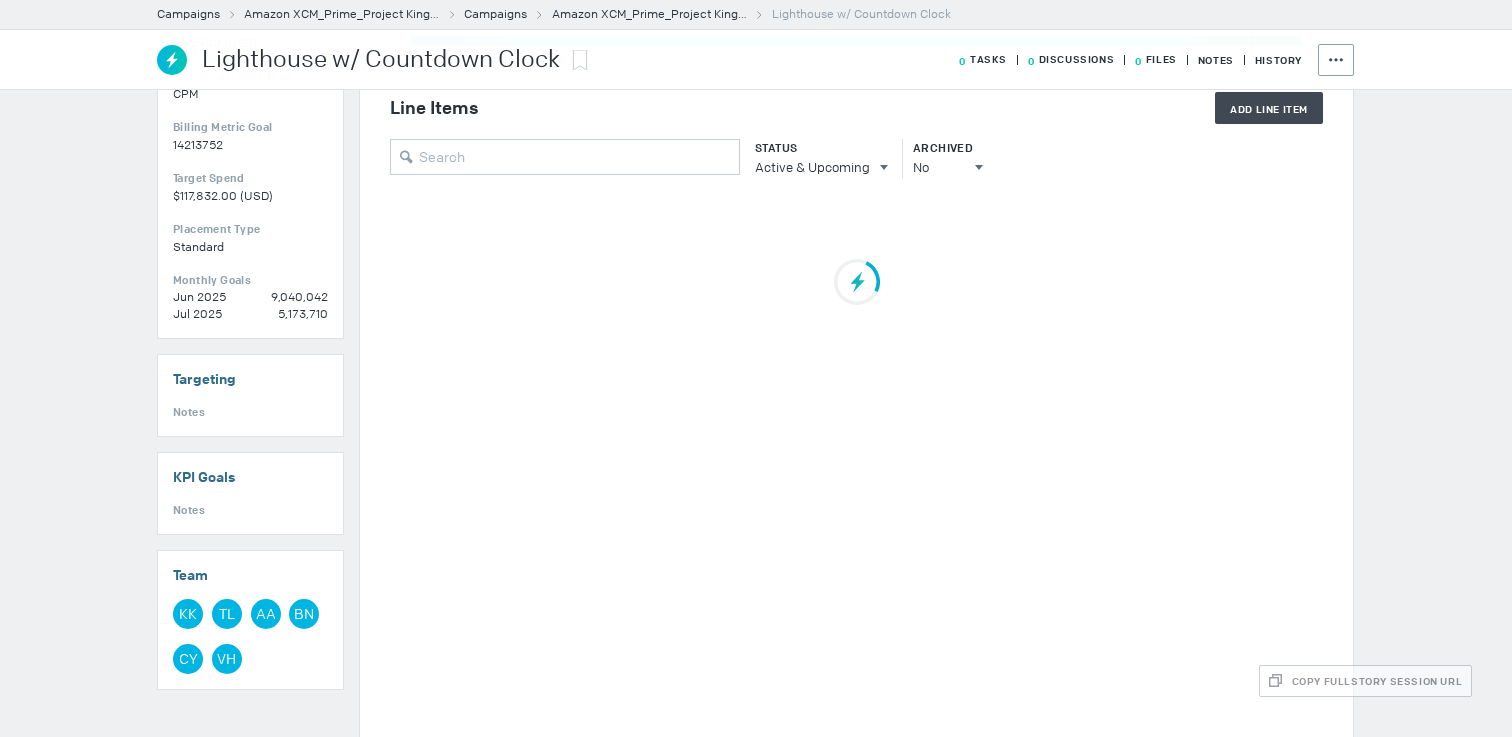 scroll, scrollTop: 475, scrollLeft: 0, axis: vertical 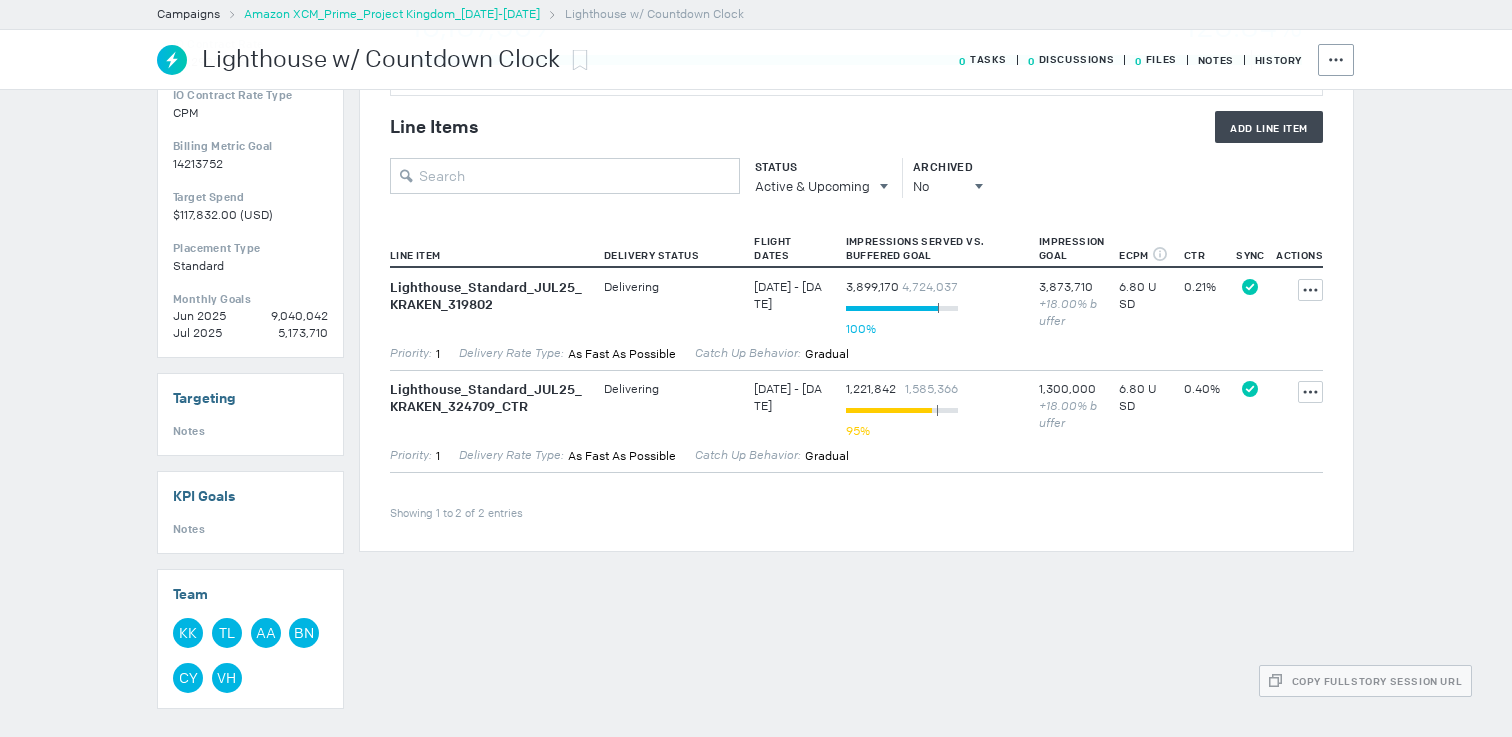 click on "Amazon XCM_Prime_Project Kingdom_[DATE]-[DATE]" at bounding box center (392, 14) 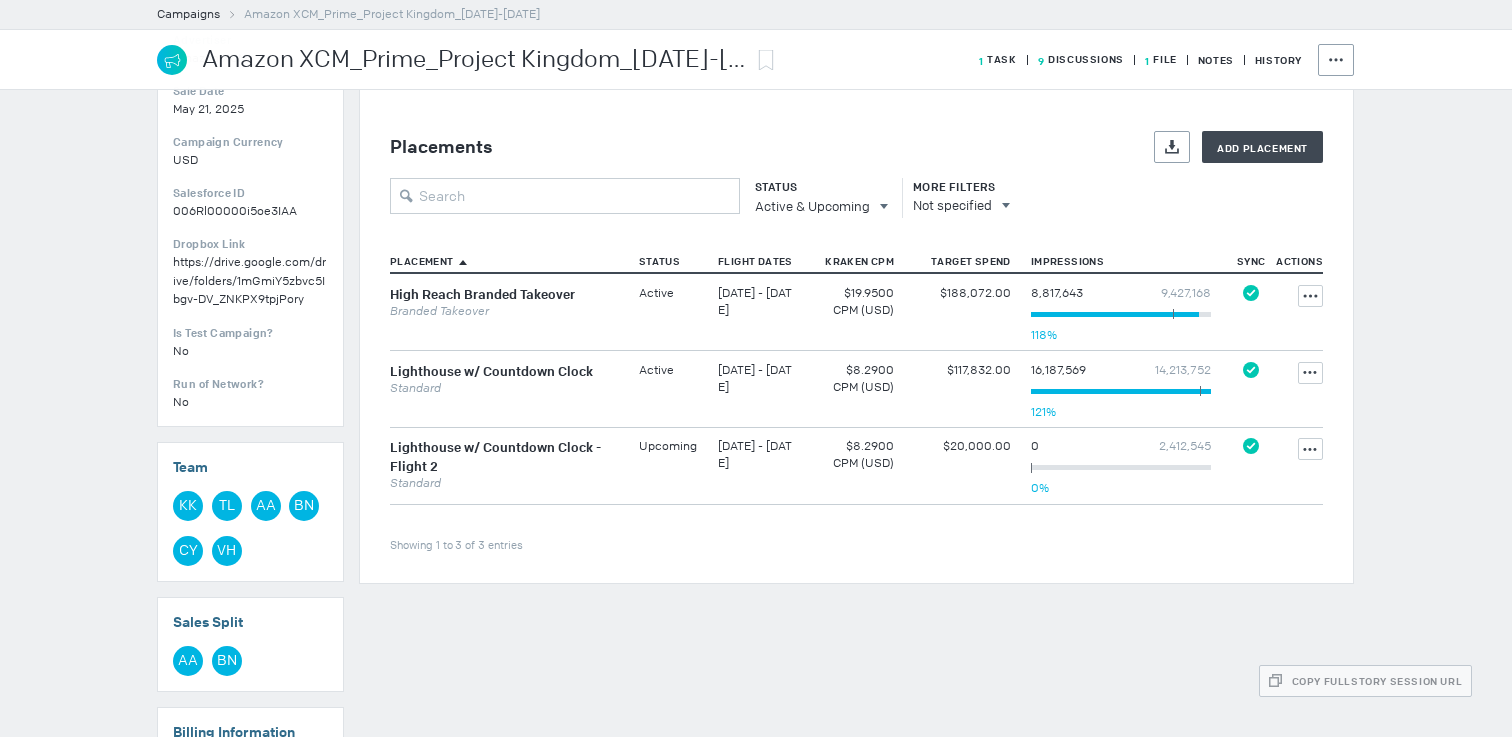 scroll, scrollTop: 485, scrollLeft: 0, axis: vertical 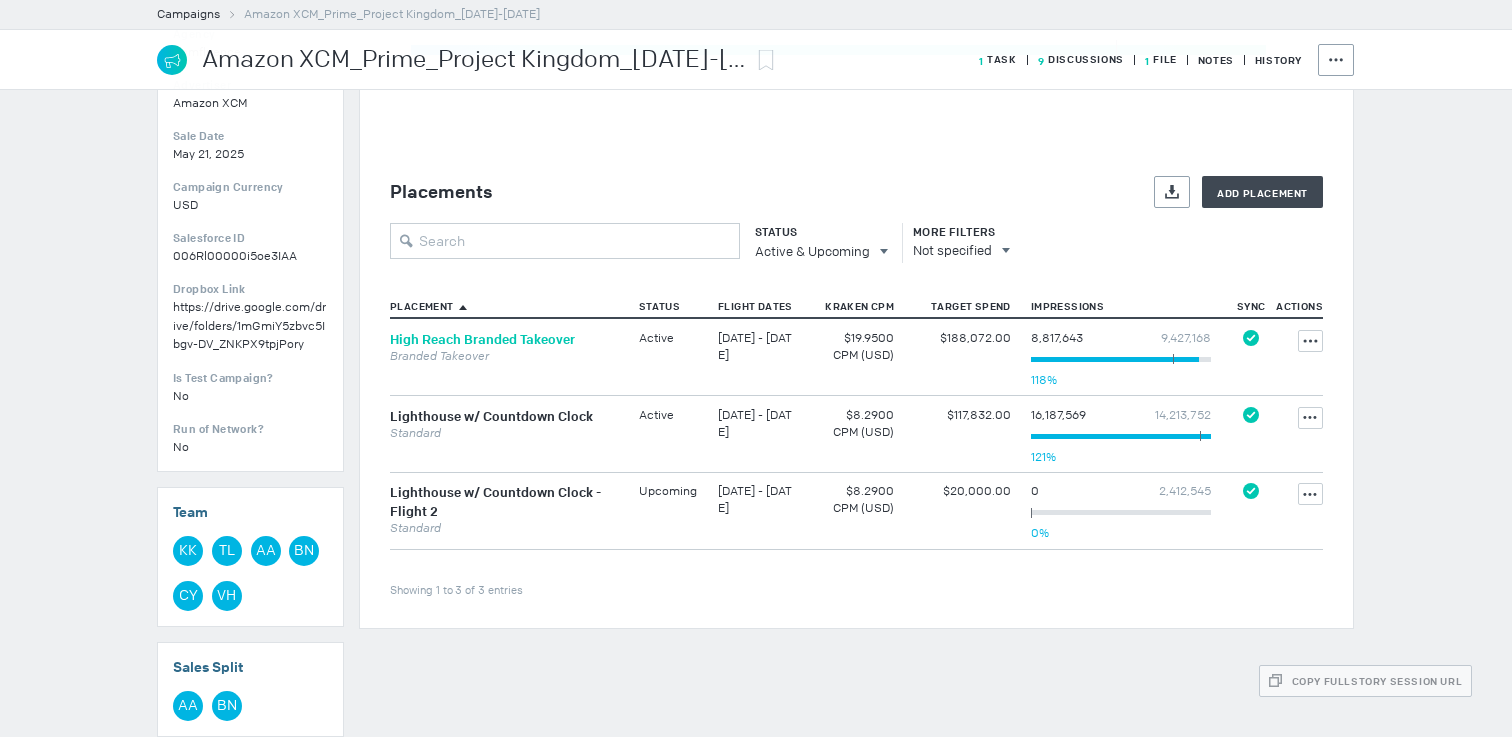 click on "High Reach Branded Takeover" at bounding box center [482, 339] 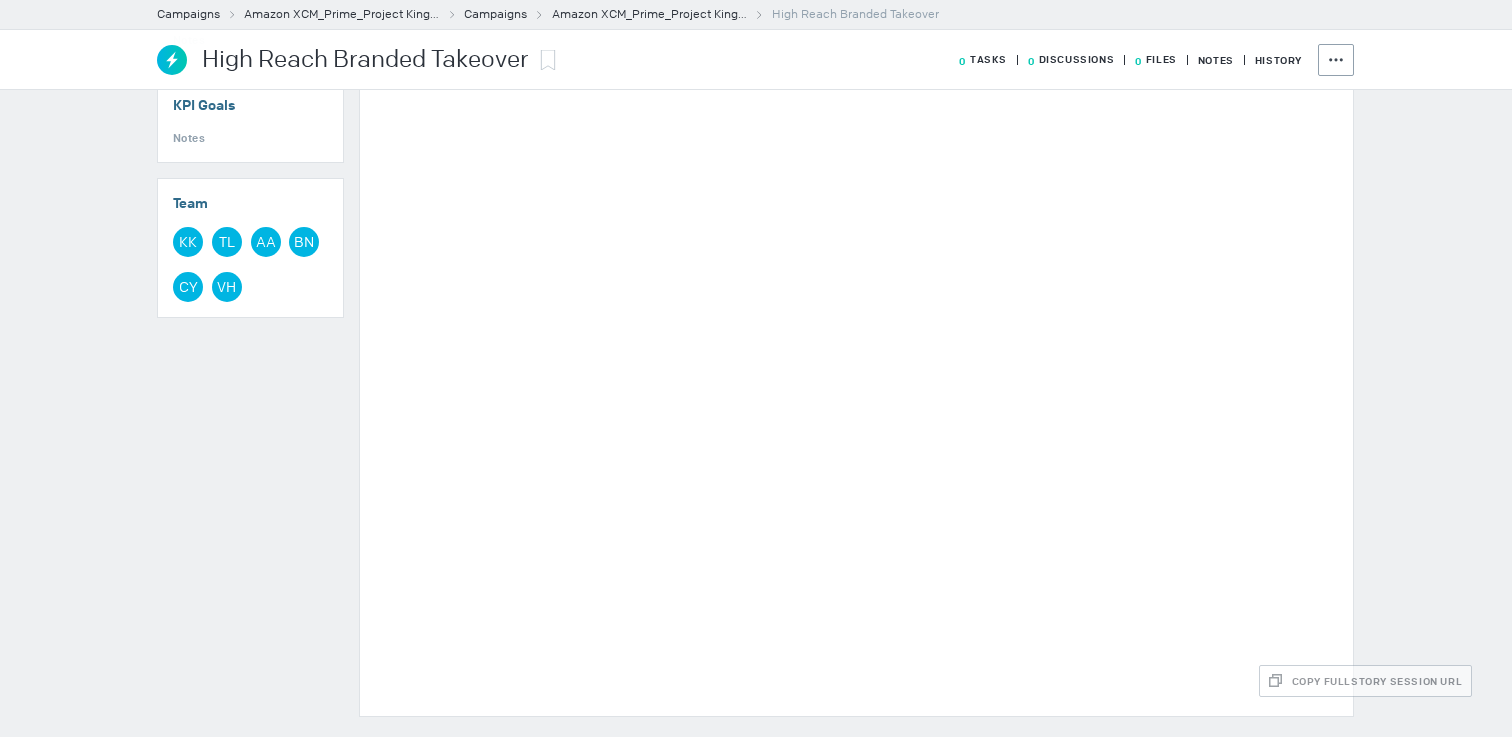 scroll, scrollTop: 512, scrollLeft: 0, axis: vertical 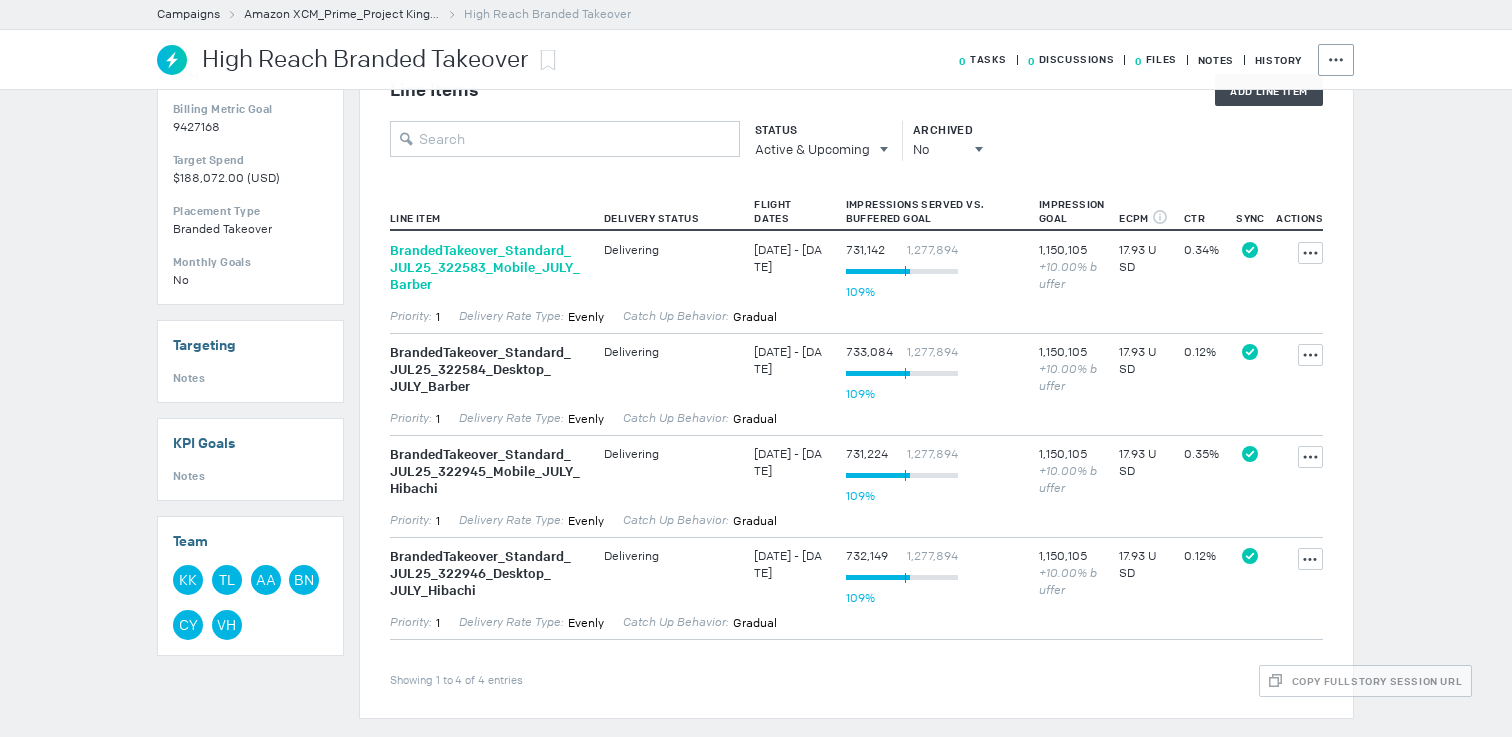 click on "BrandedTakeover_ Standard_ JUL25_ 322583_ Mobile_ JULY_ Barber" at bounding box center (487, 267) 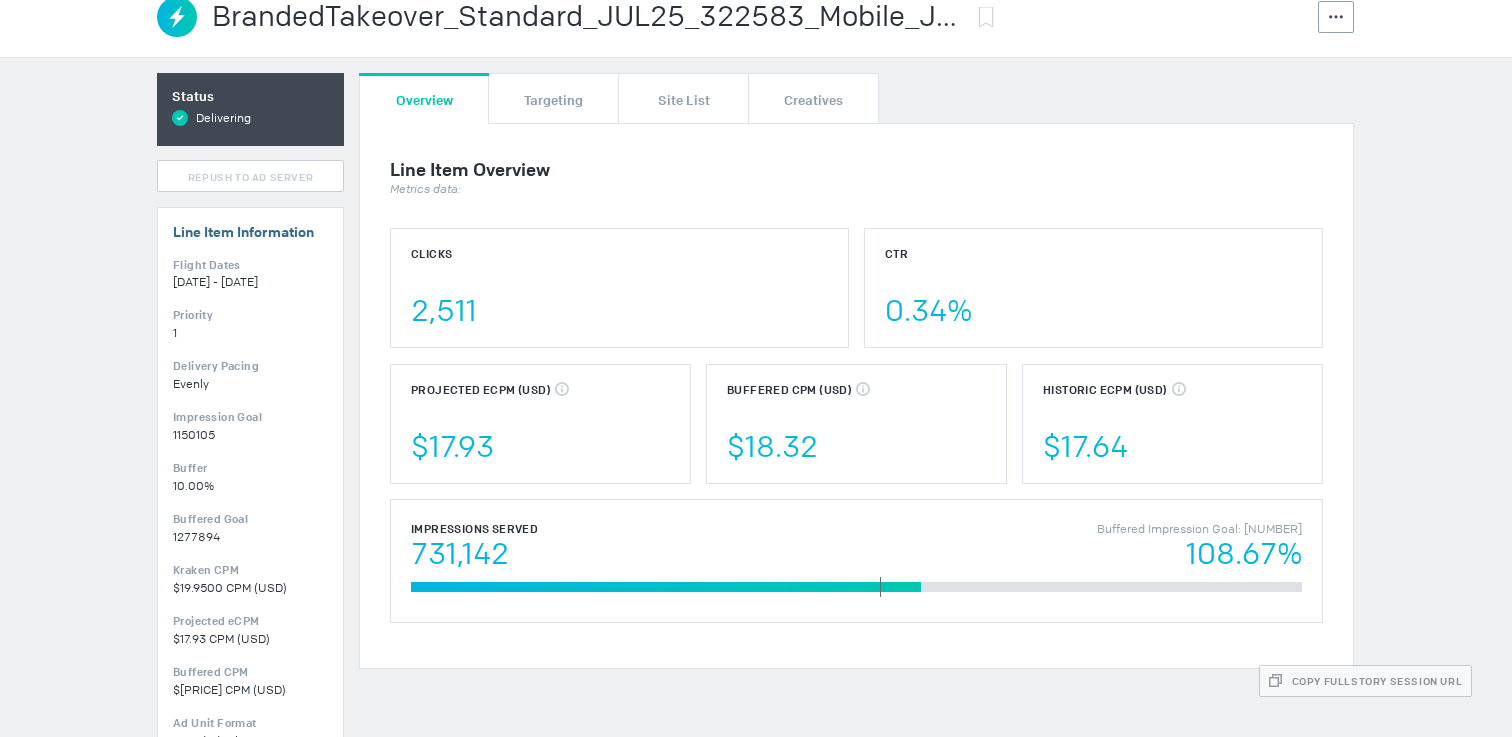 scroll, scrollTop: 0, scrollLeft: 0, axis: both 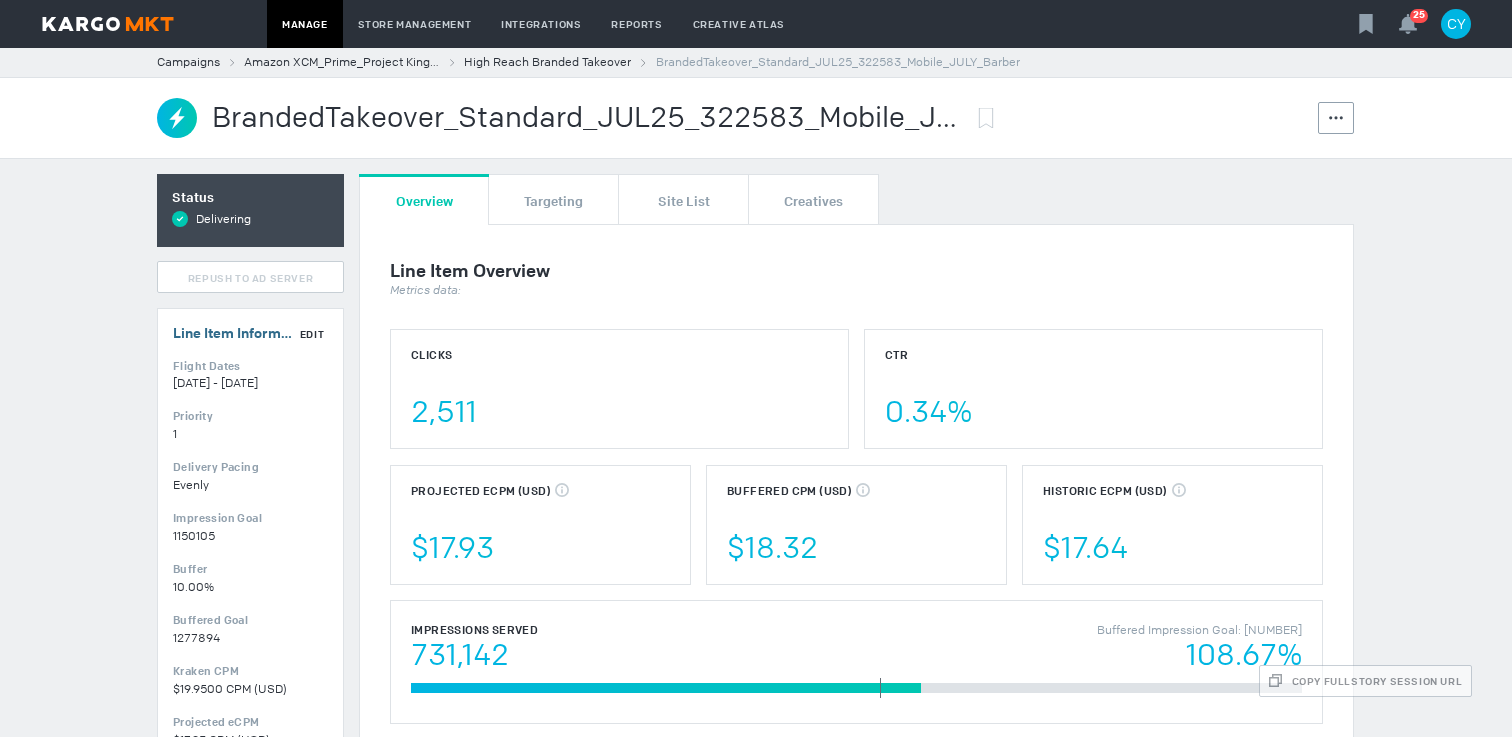 click on "Edit" at bounding box center (312, 334) 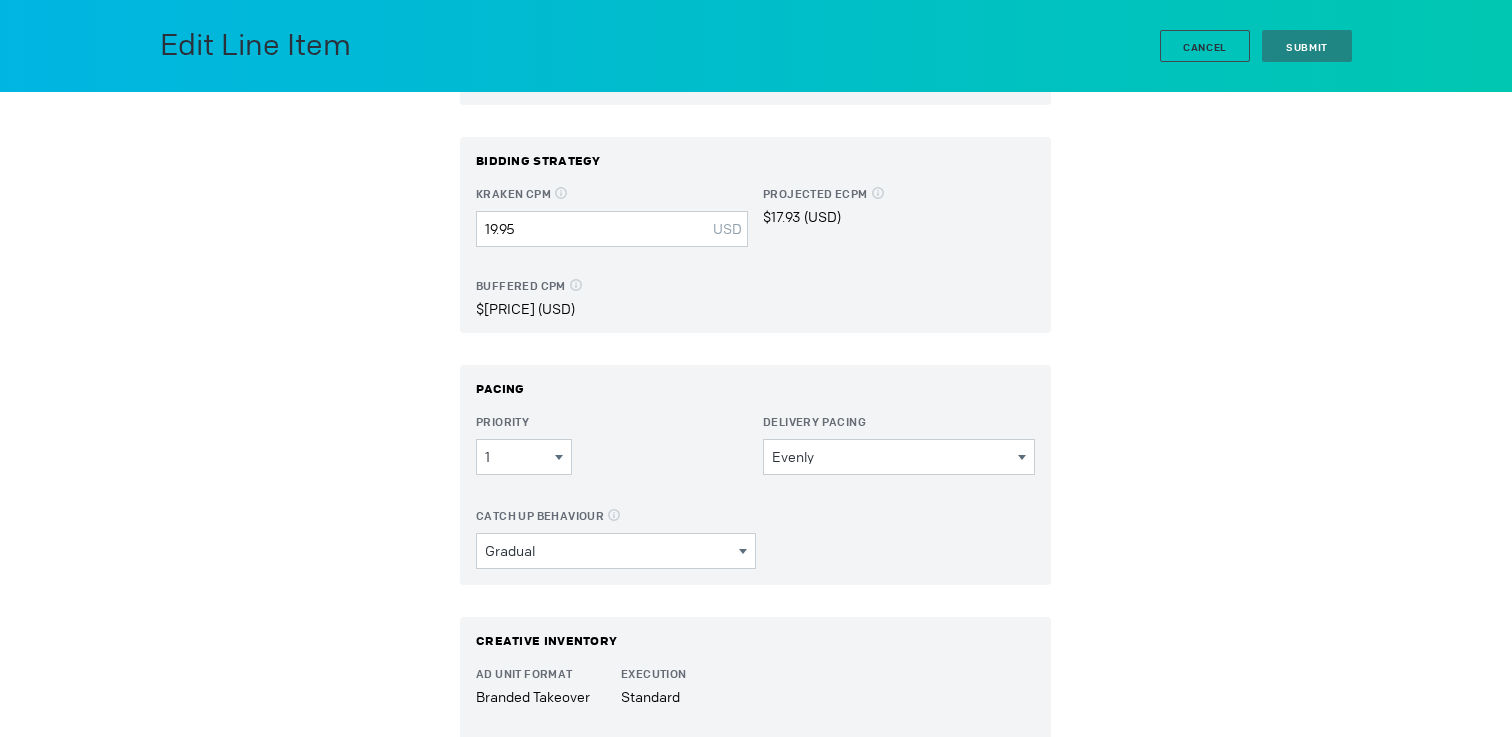 scroll, scrollTop: 397, scrollLeft: 0, axis: vertical 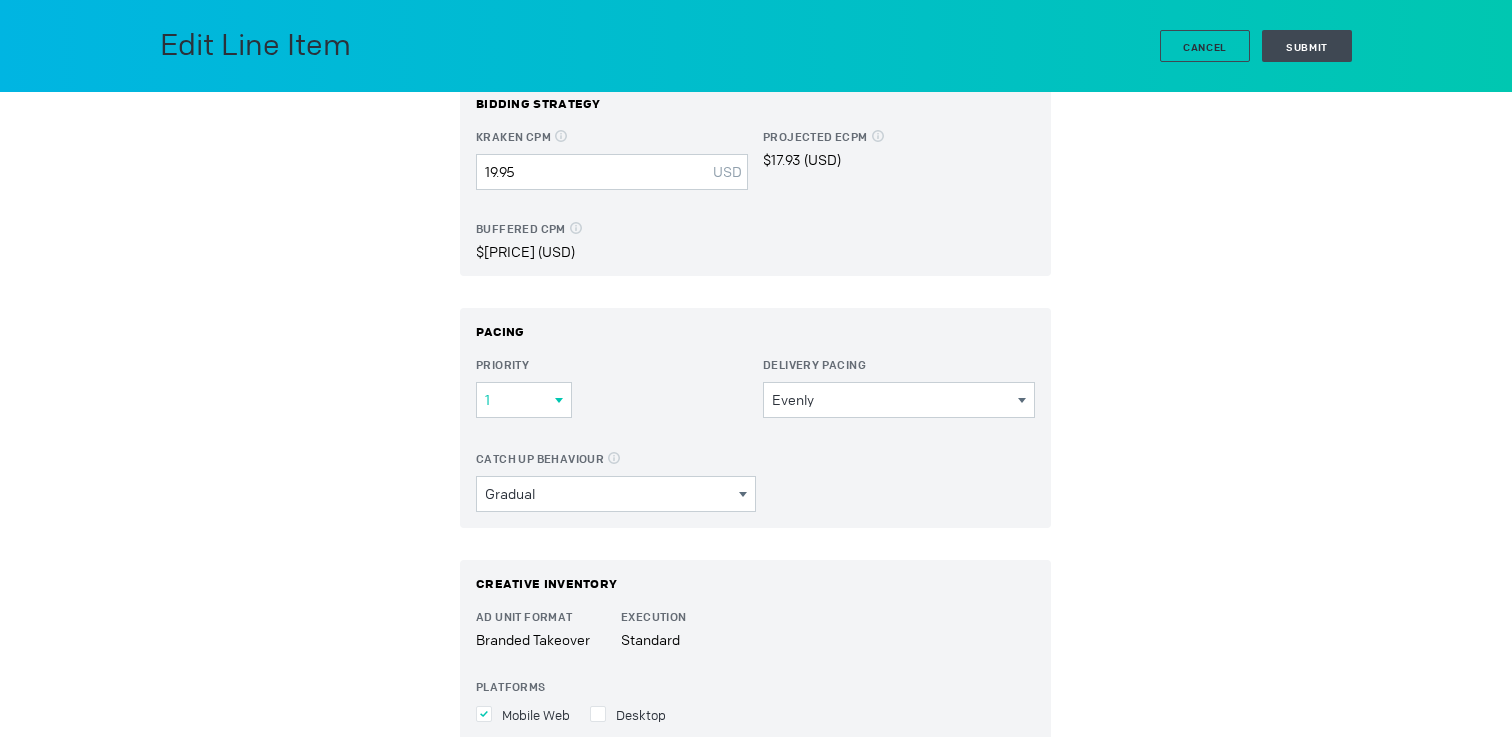 click on "1" at bounding box center (520, 400) 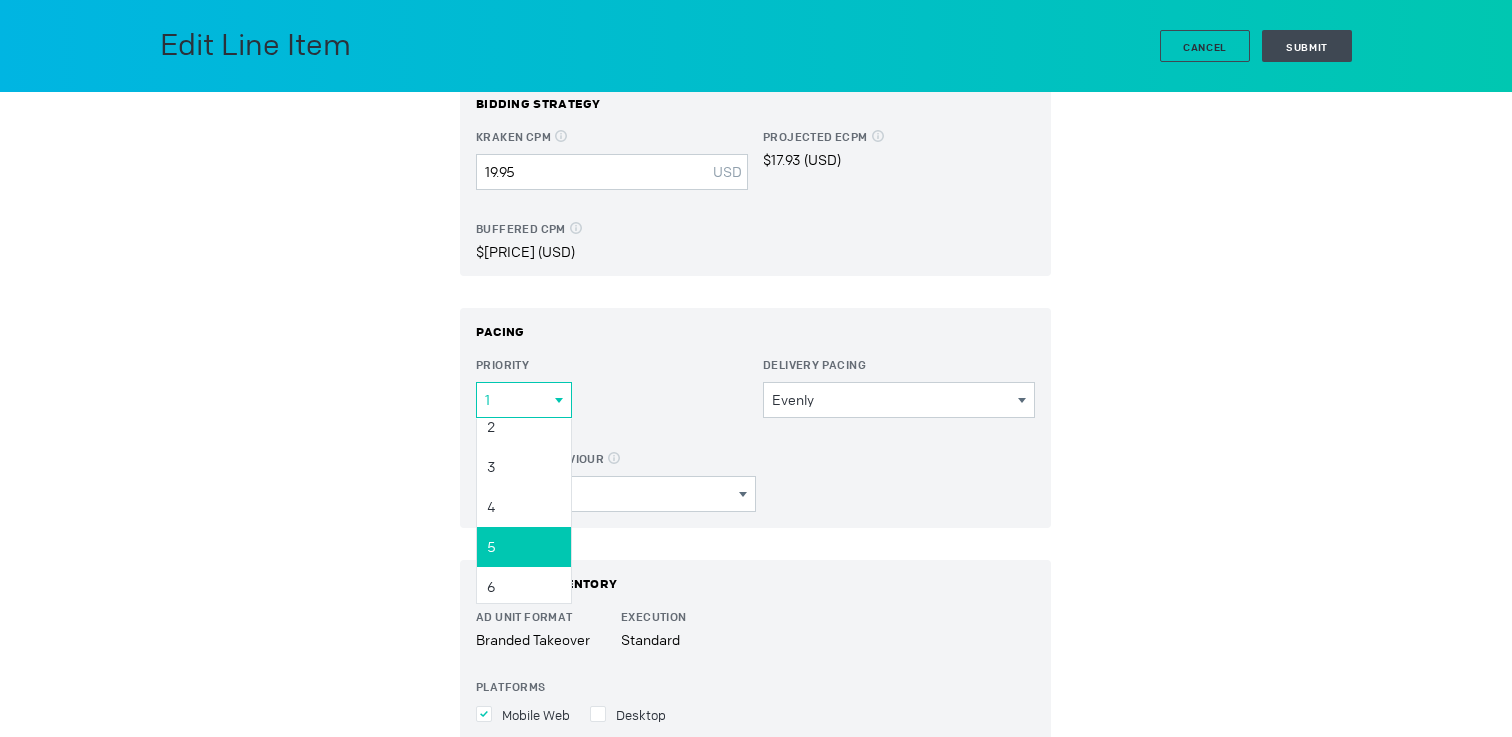 scroll, scrollTop: 70, scrollLeft: 0, axis: vertical 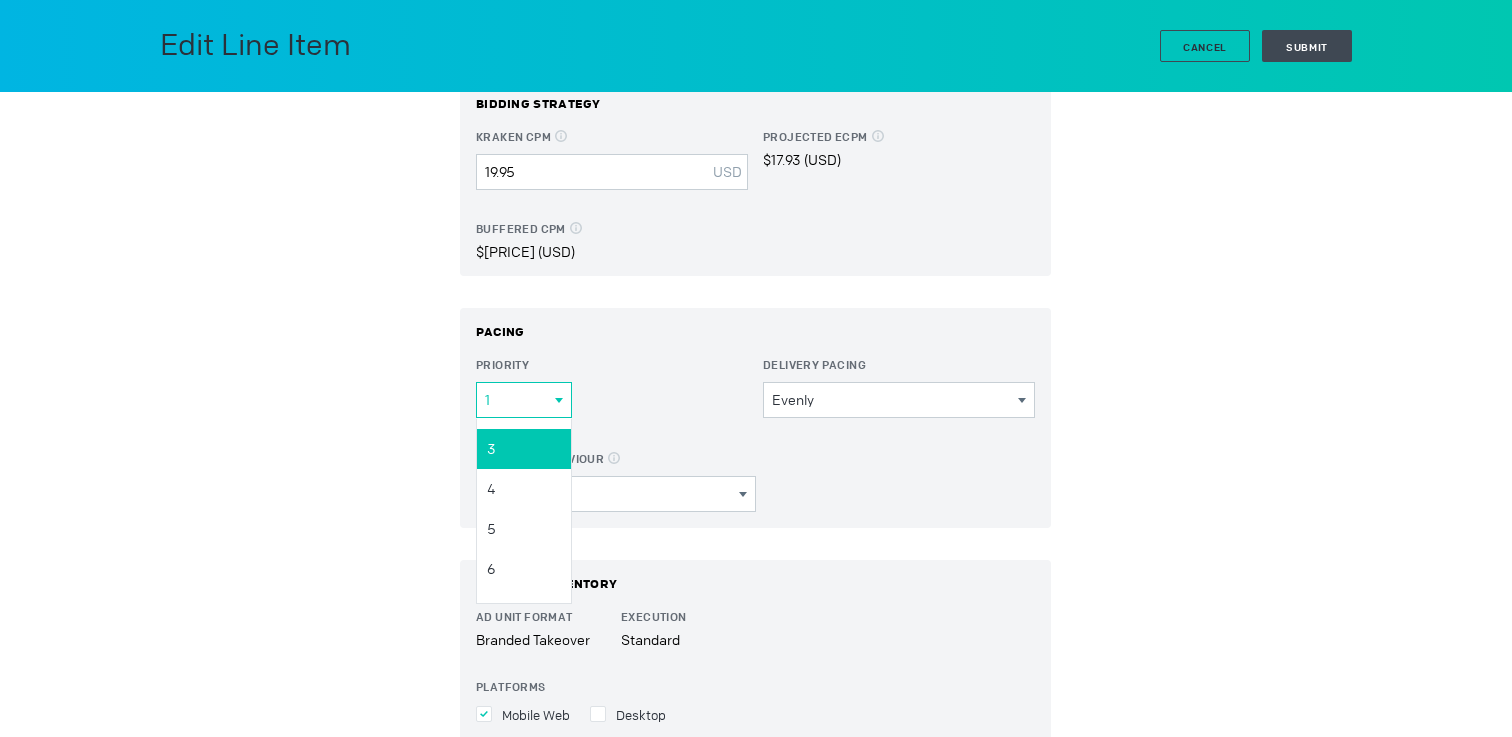 click on "3" at bounding box center [0, 0] 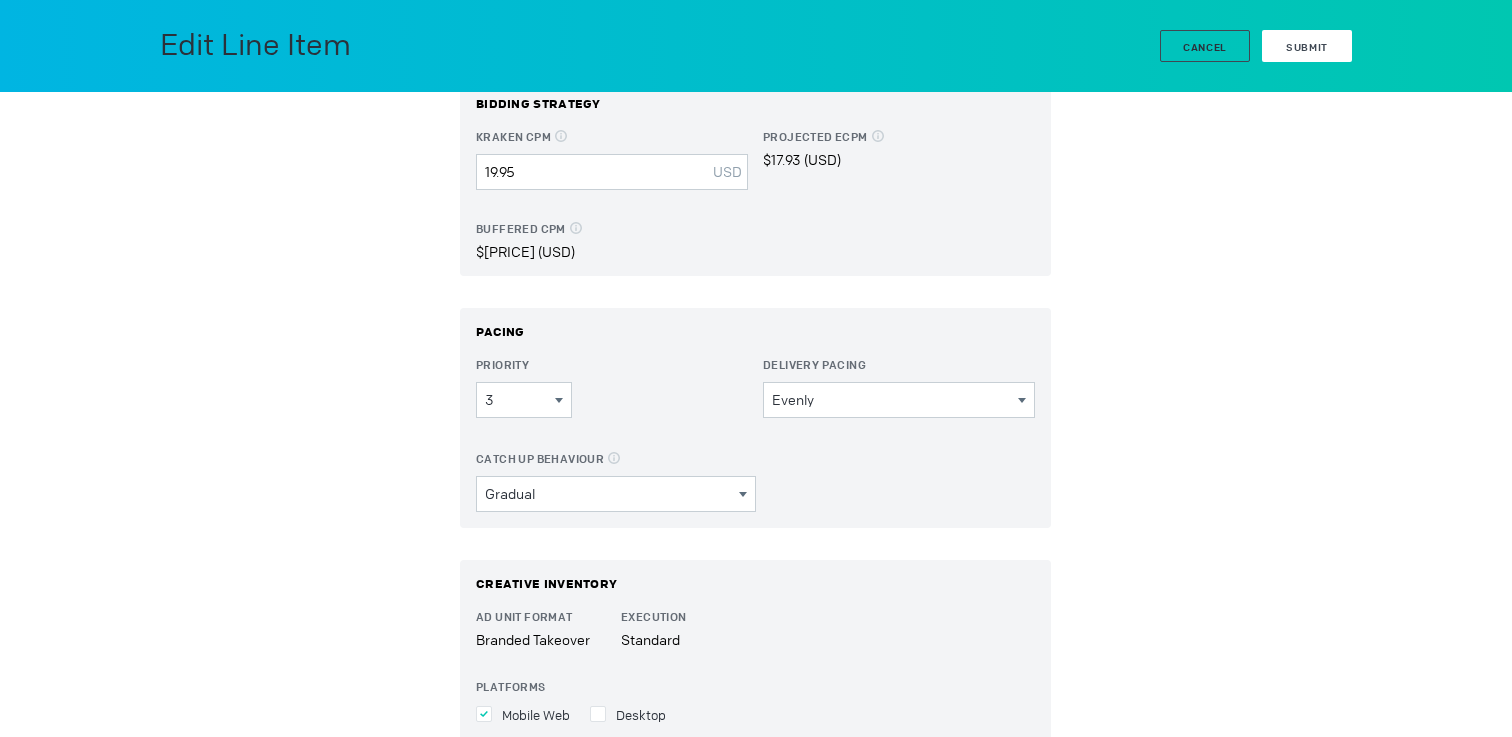click on "Submit" at bounding box center [1307, 47] 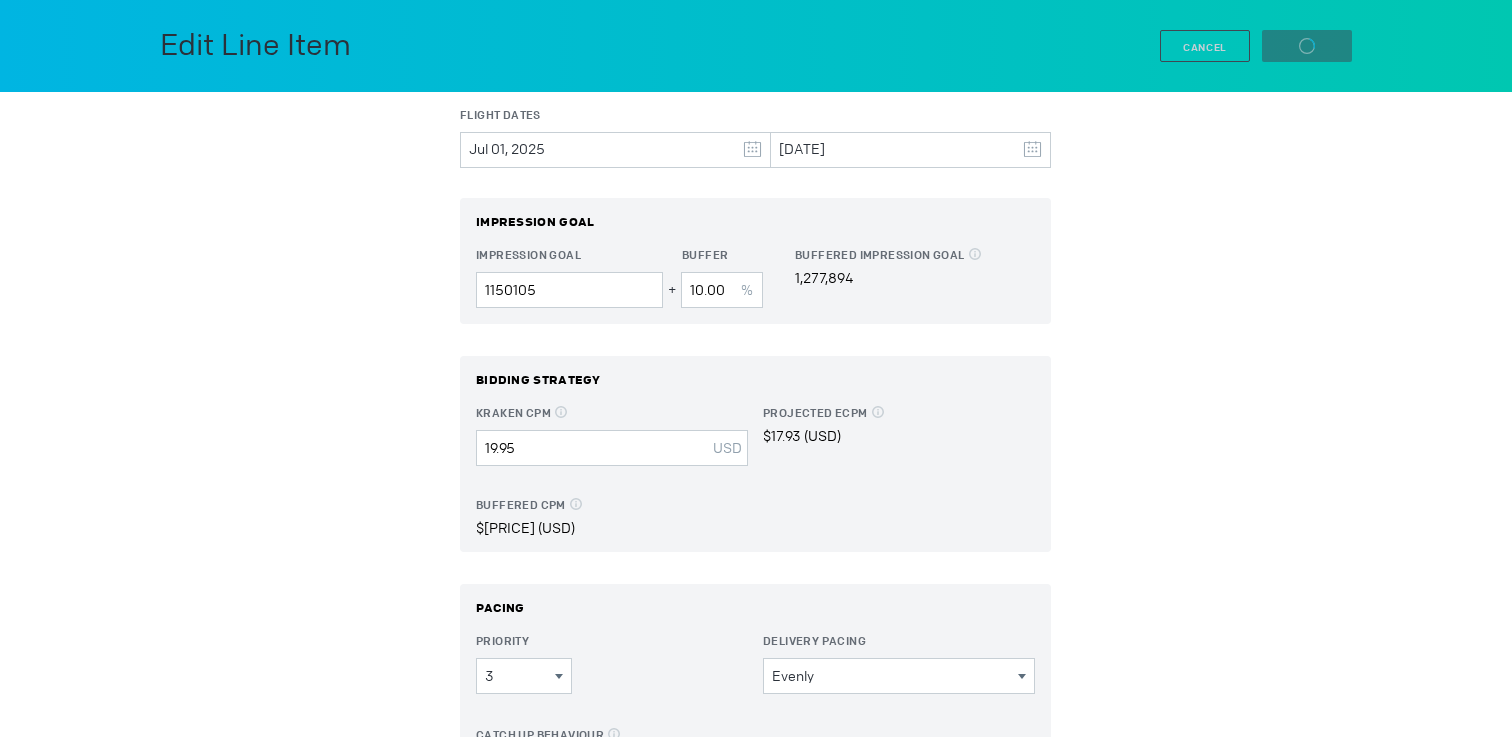 scroll, scrollTop: 0, scrollLeft: 0, axis: both 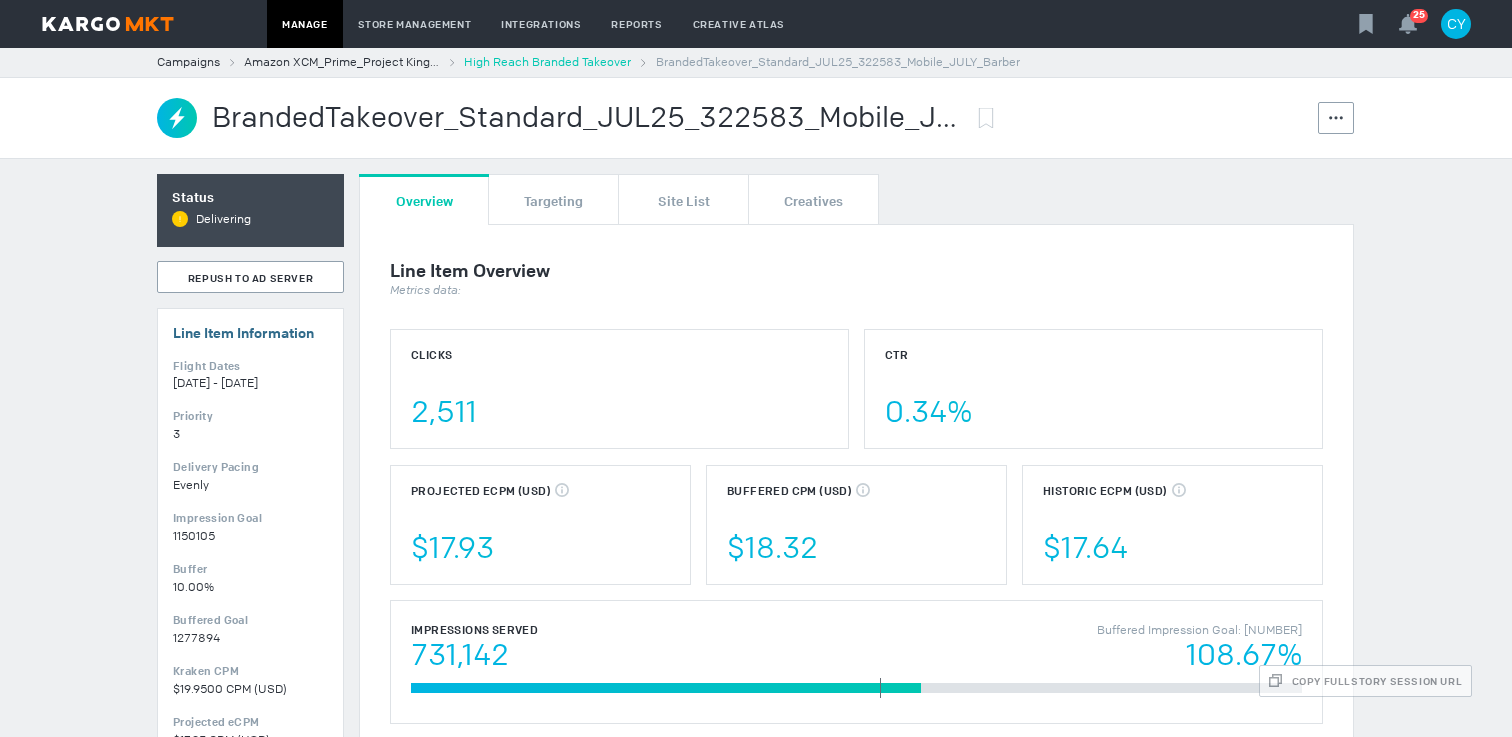 click on "High Reach Branded Takeover" at bounding box center (547, 62) 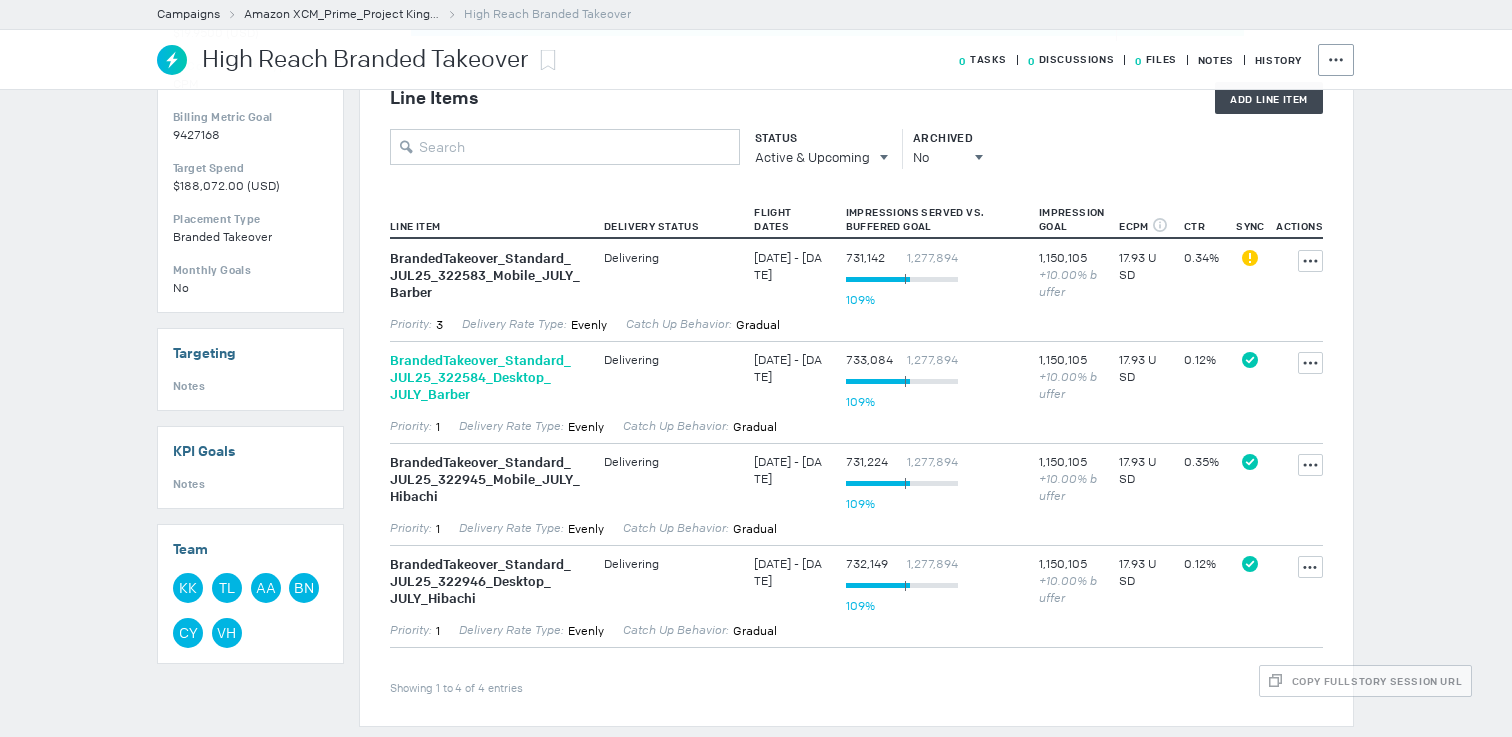 click on "BrandedTakeover_ Standard_ JUL25_ 322584_ Desktop_ JULY_ Barber" at bounding box center [487, 377] 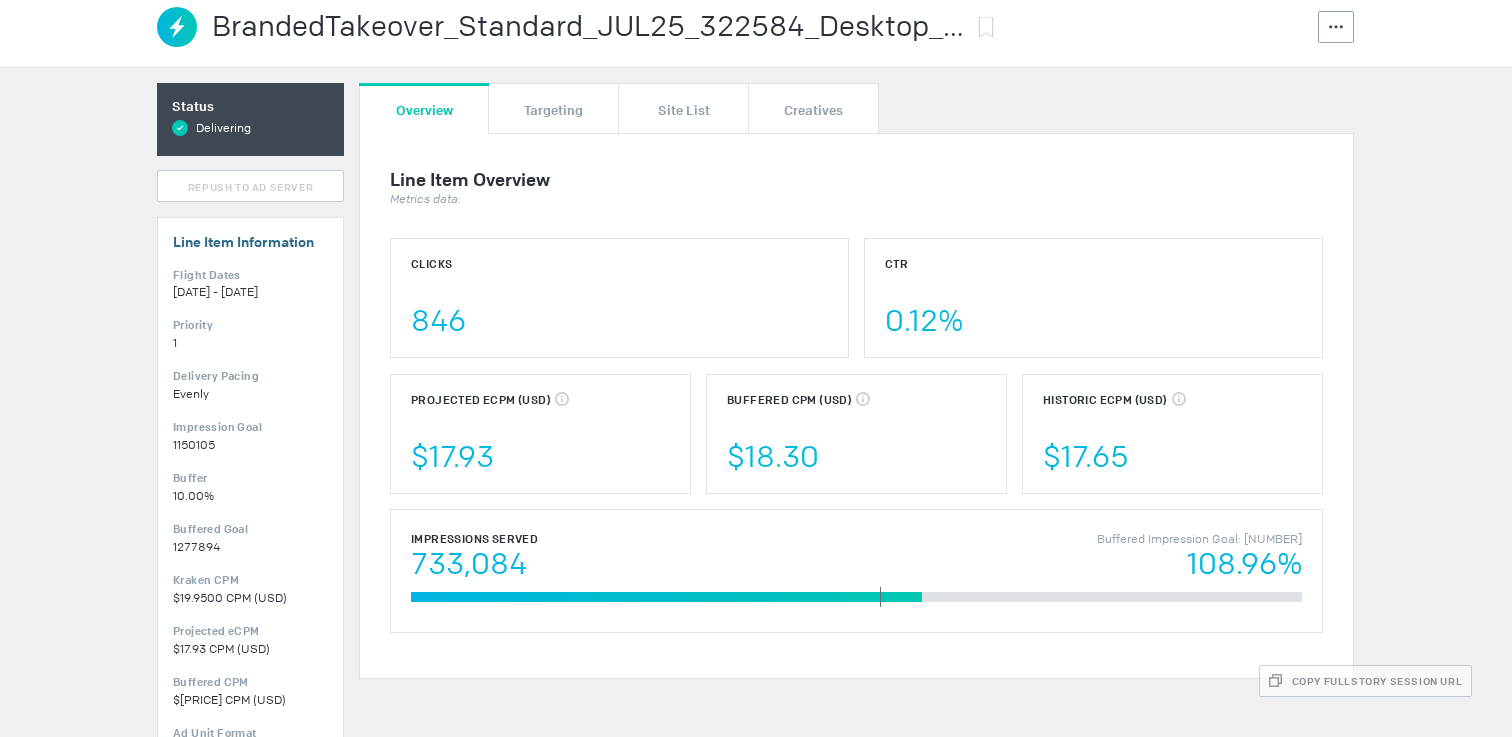 scroll, scrollTop: 0, scrollLeft: 0, axis: both 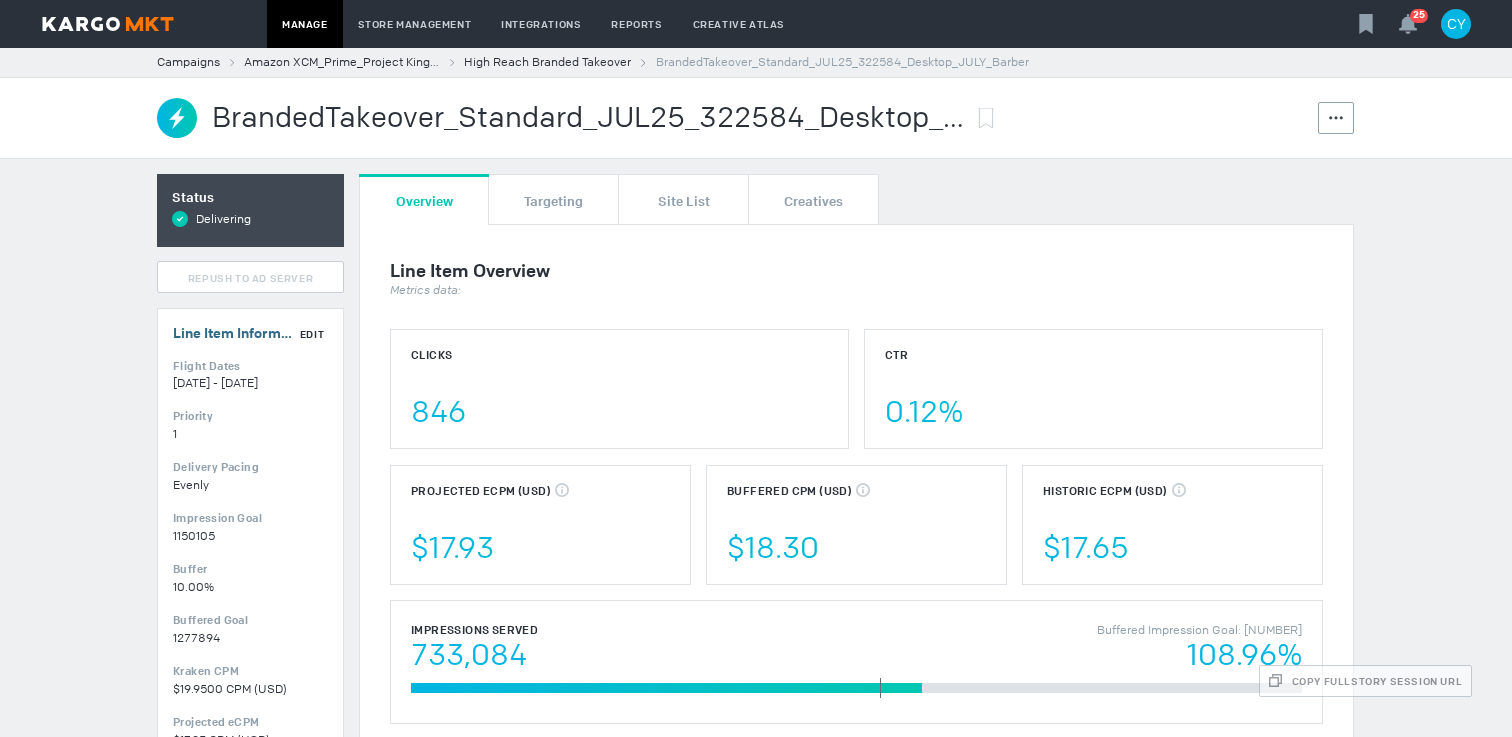 click on "Edit" at bounding box center [312, 334] 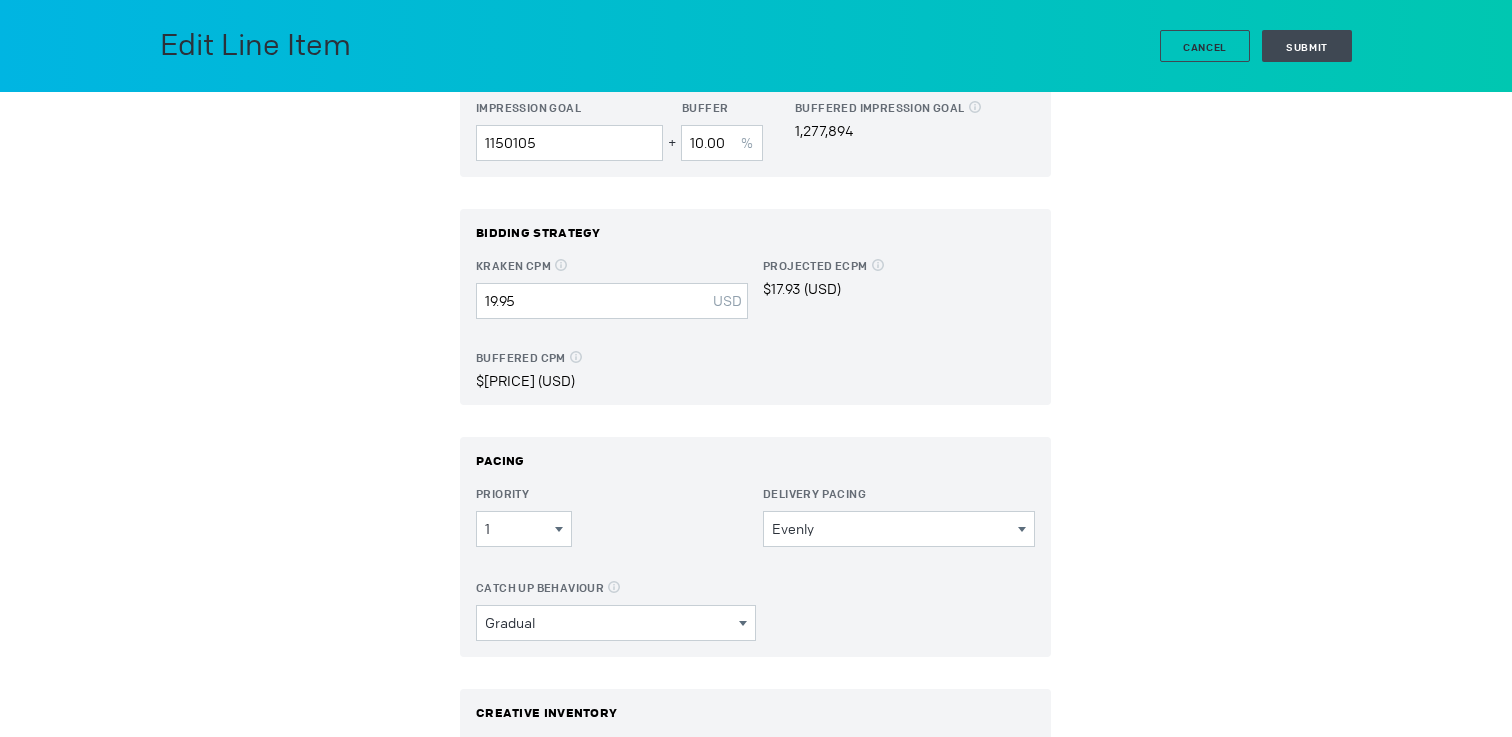 scroll, scrollTop: 379, scrollLeft: 0, axis: vertical 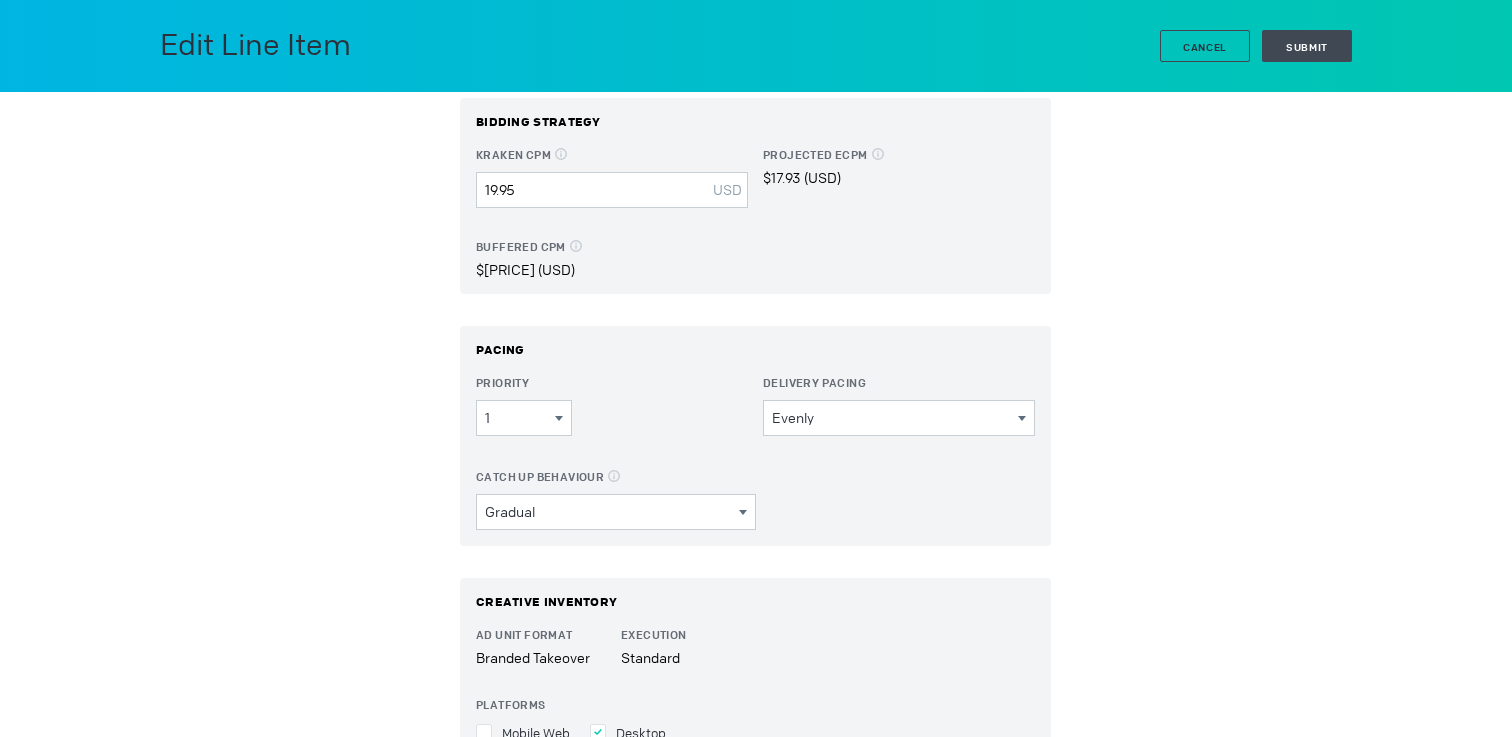 click on "Priority 1 1 2 3 4 5 6 7 8 9 10 11 12 13 14 15 16" at bounding box center (569, 19) 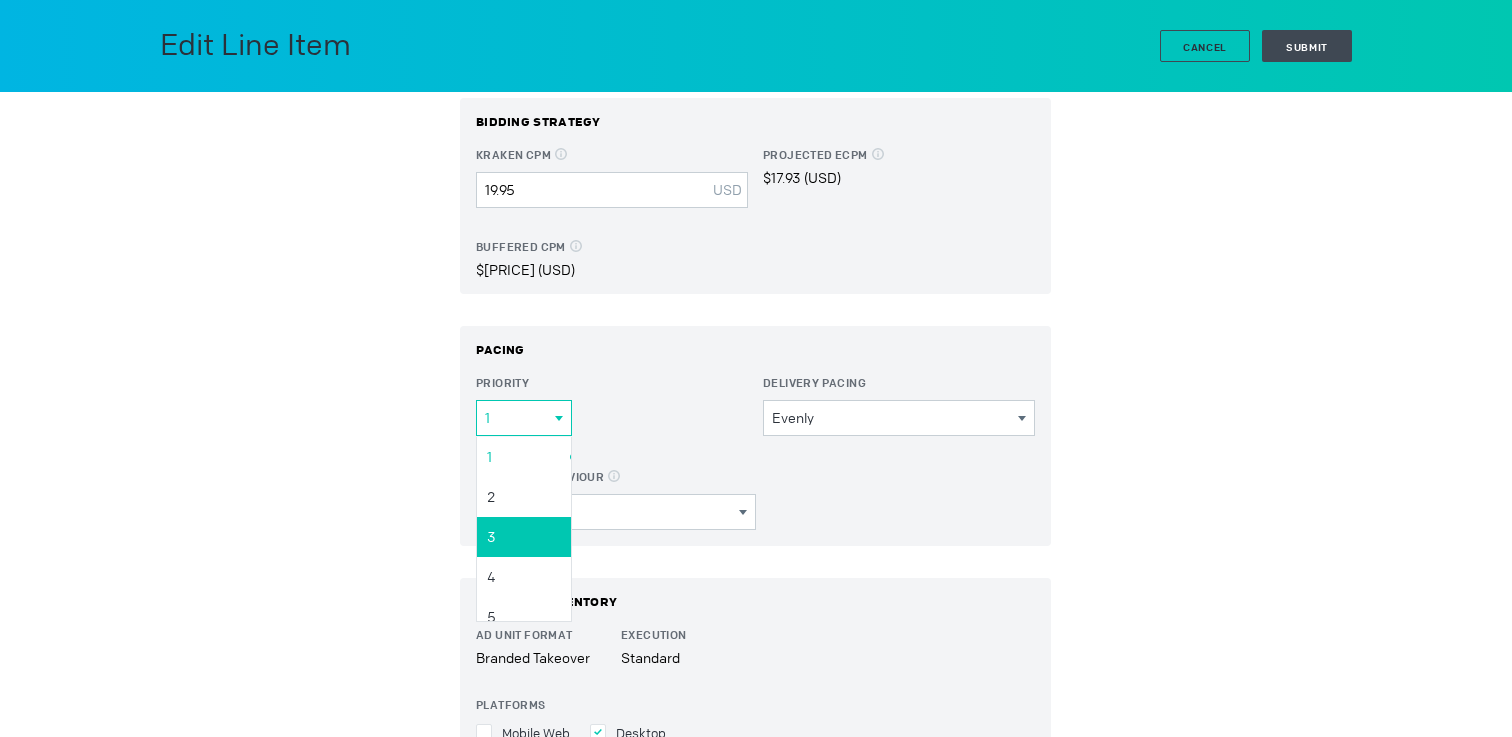 click on "3" at bounding box center [0, 0] 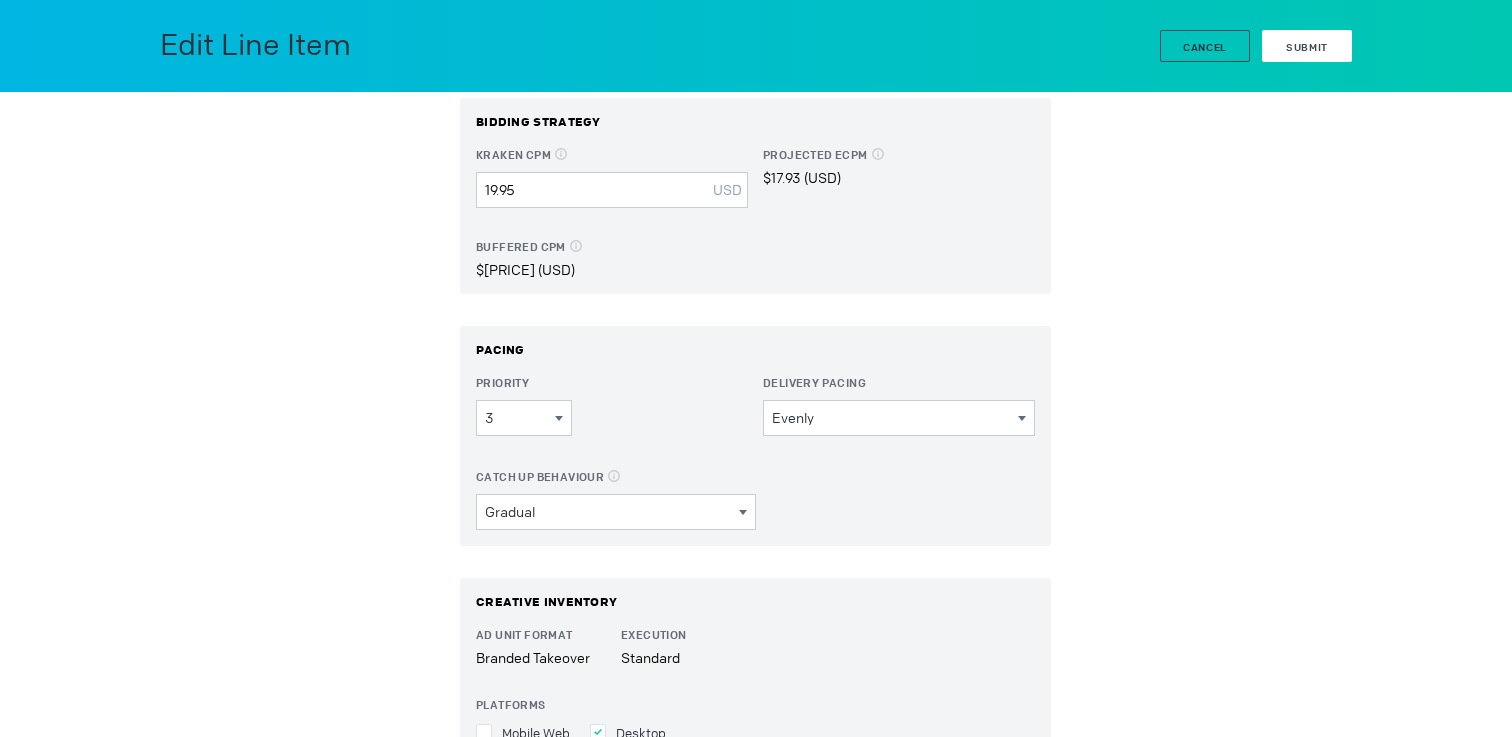 click on "Submit" at bounding box center [1307, 46] 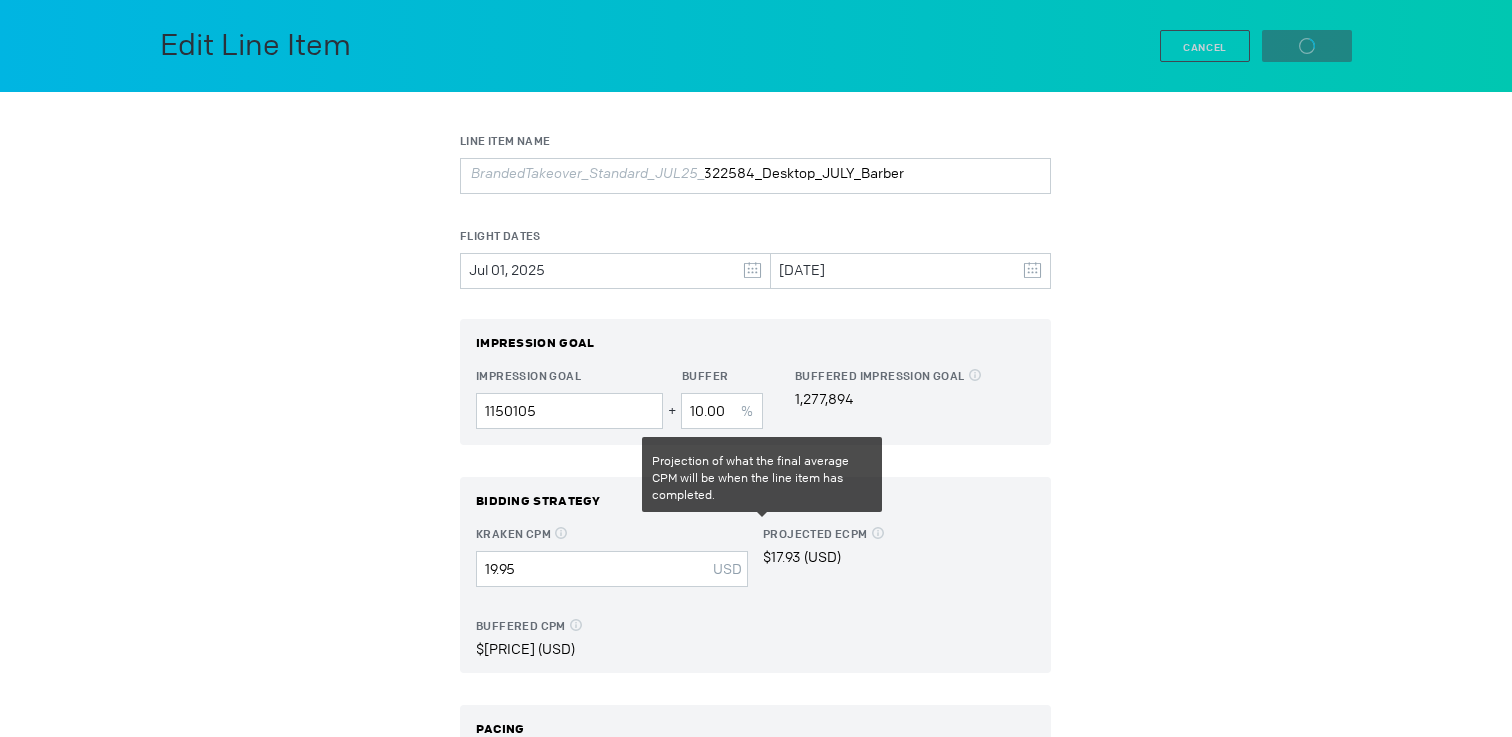 scroll, scrollTop: 254, scrollLeft: 0, axis: vertical 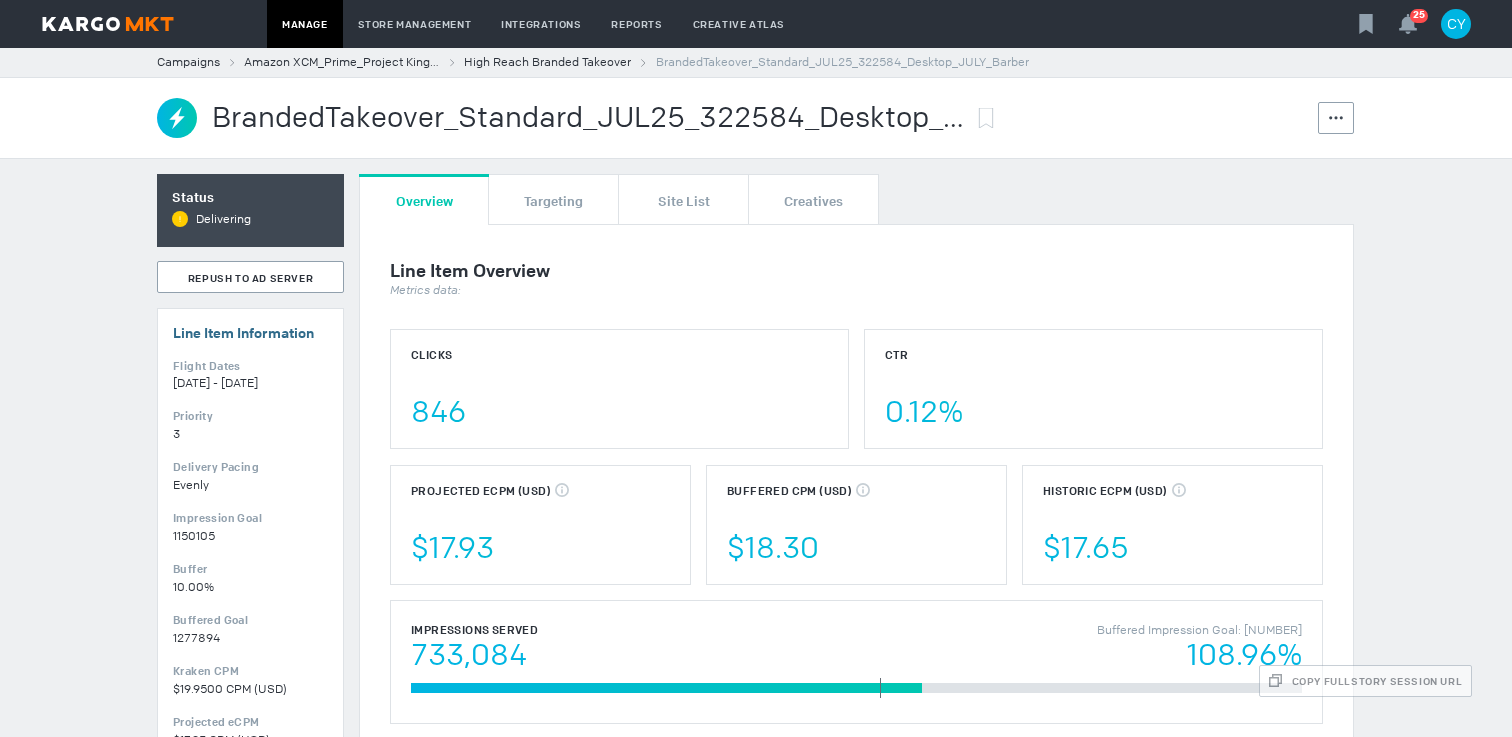 click on "Campaigns Amazon XCM_Prime_Project Kingdom_[DATE]-[DATE] High Reach Branded Takeover BrandedTakeover_Standard_JUL25_322584_Desktop_JULY_Barber" at bounding box center [756, 62] 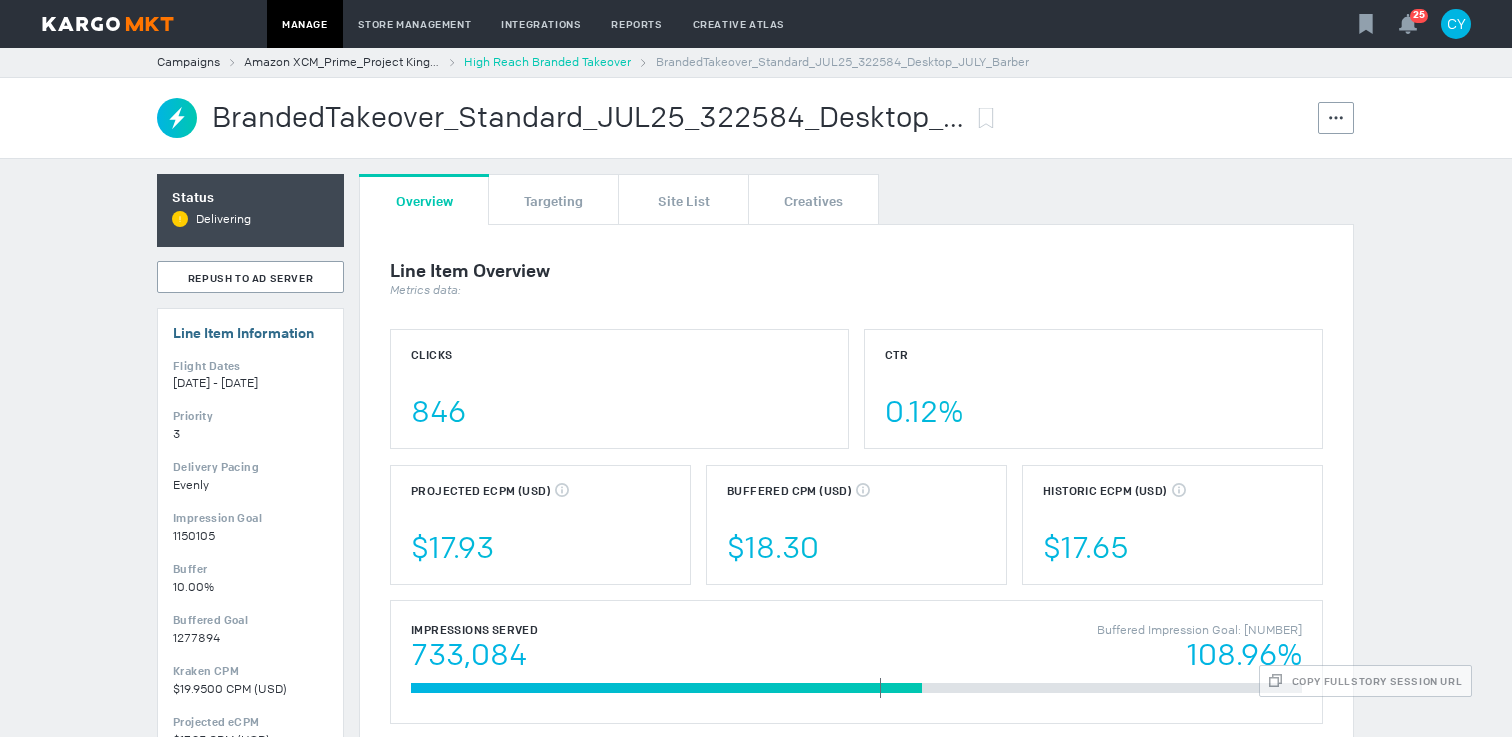 click on "High Reach Branded Takeover" at bounding box center (547, 62) 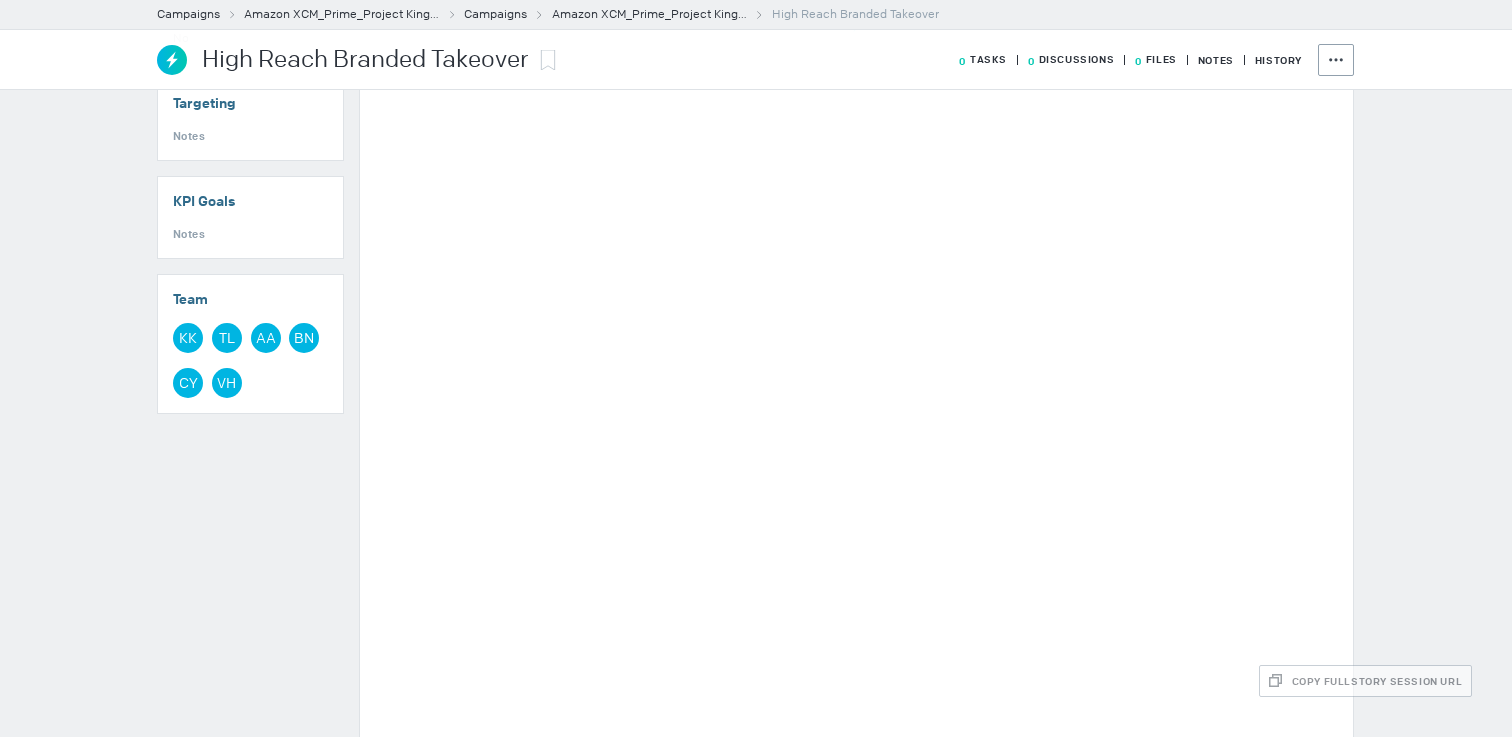 scroll, scrollTop: 512, scrollLeft: 0, axis: vertical 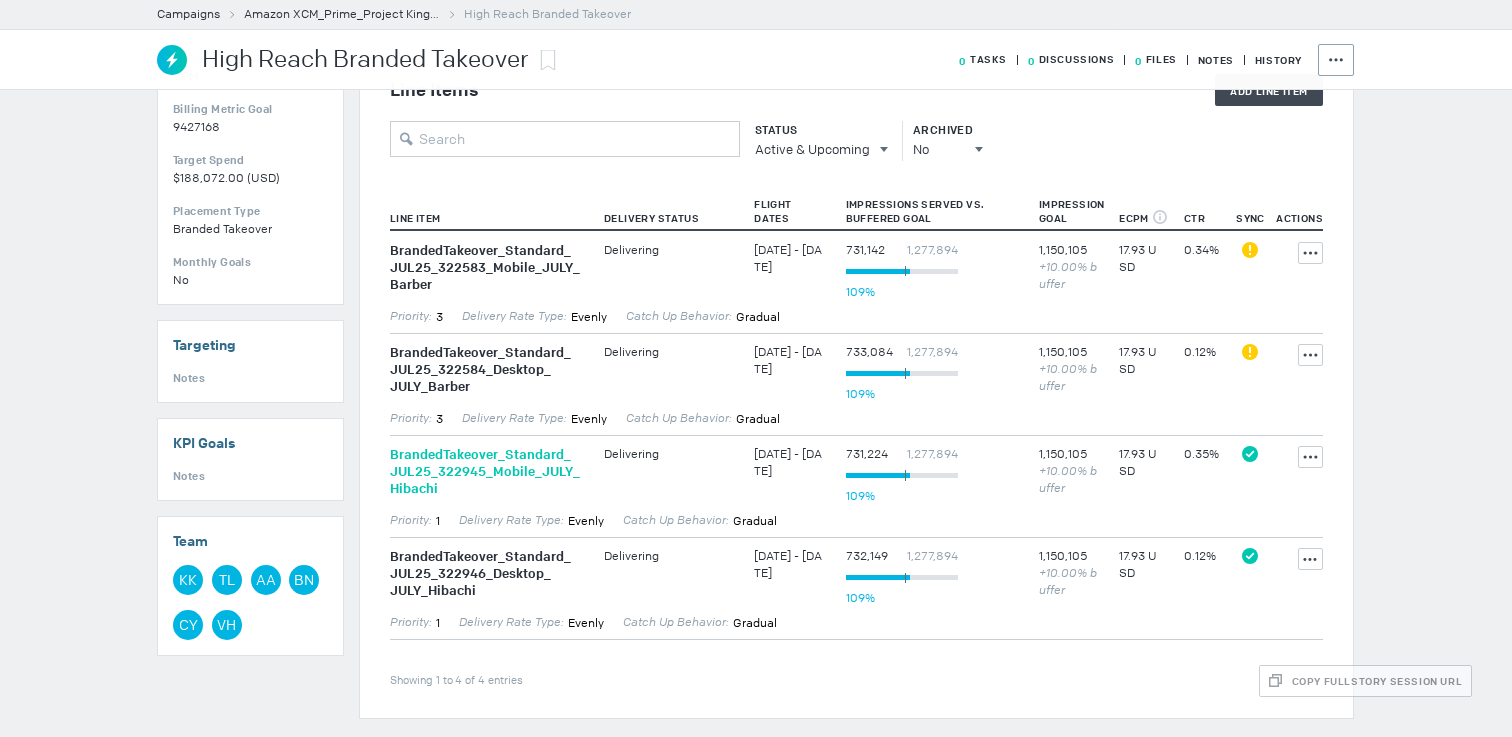 click on "BrandedTakeover_ Standard_ JUL25_ 322945_ Mobile_ JULY_ Hibachi" at bounding box center (487, 471) 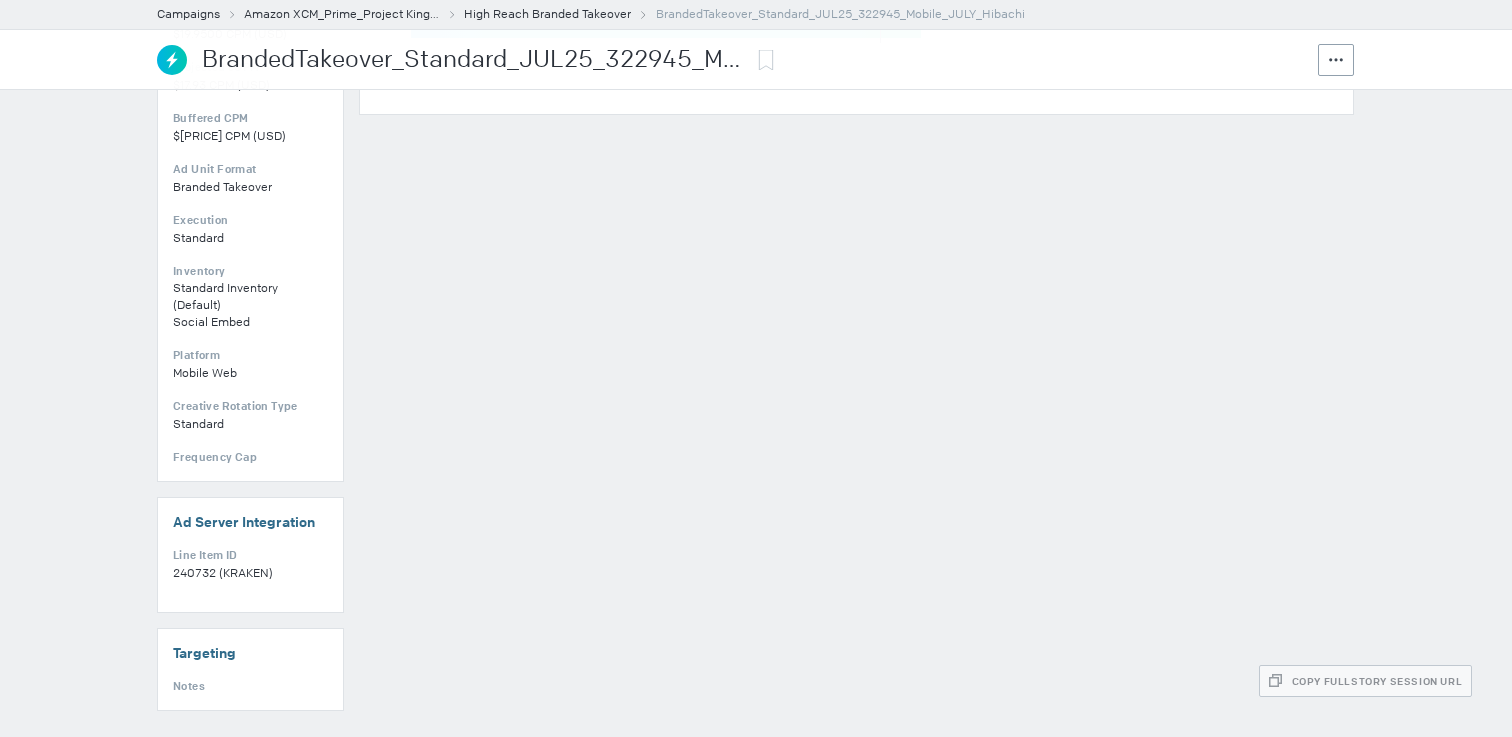 scroll, scrollTop: 0, scrollLeft: 0, axis: both 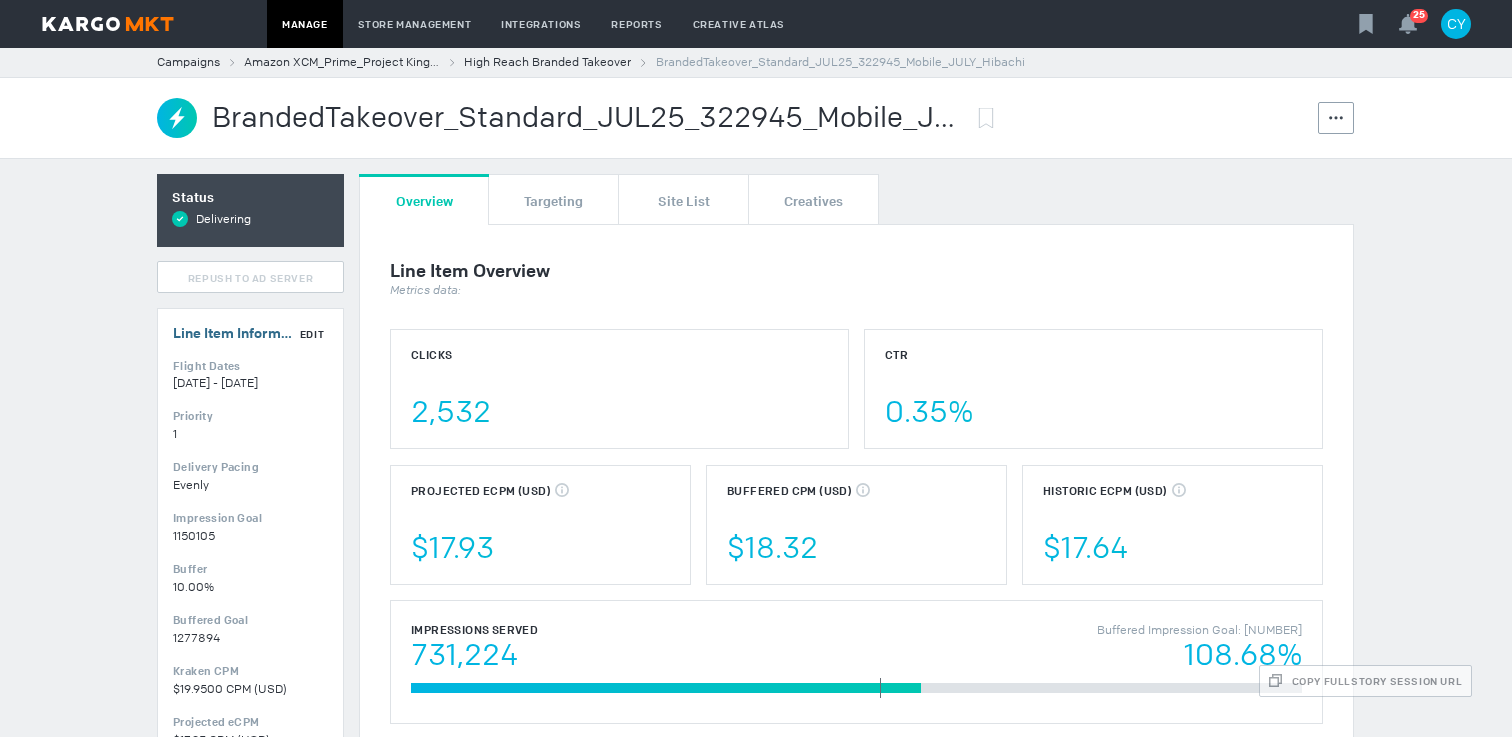 click on "Edit" at bounding box center (312, 334) 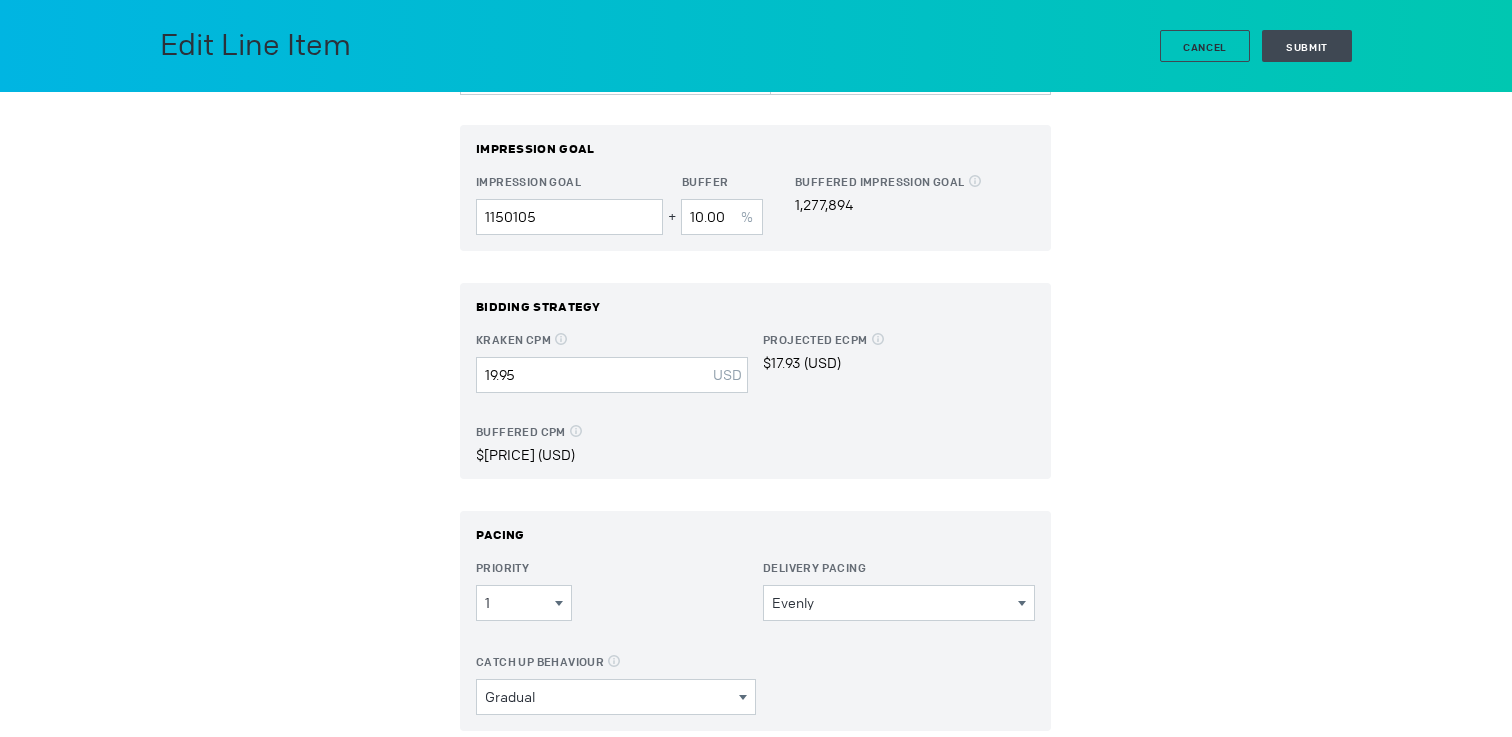 scroll, scrollTop: 225, scrollLeft: 0, axis: vertical 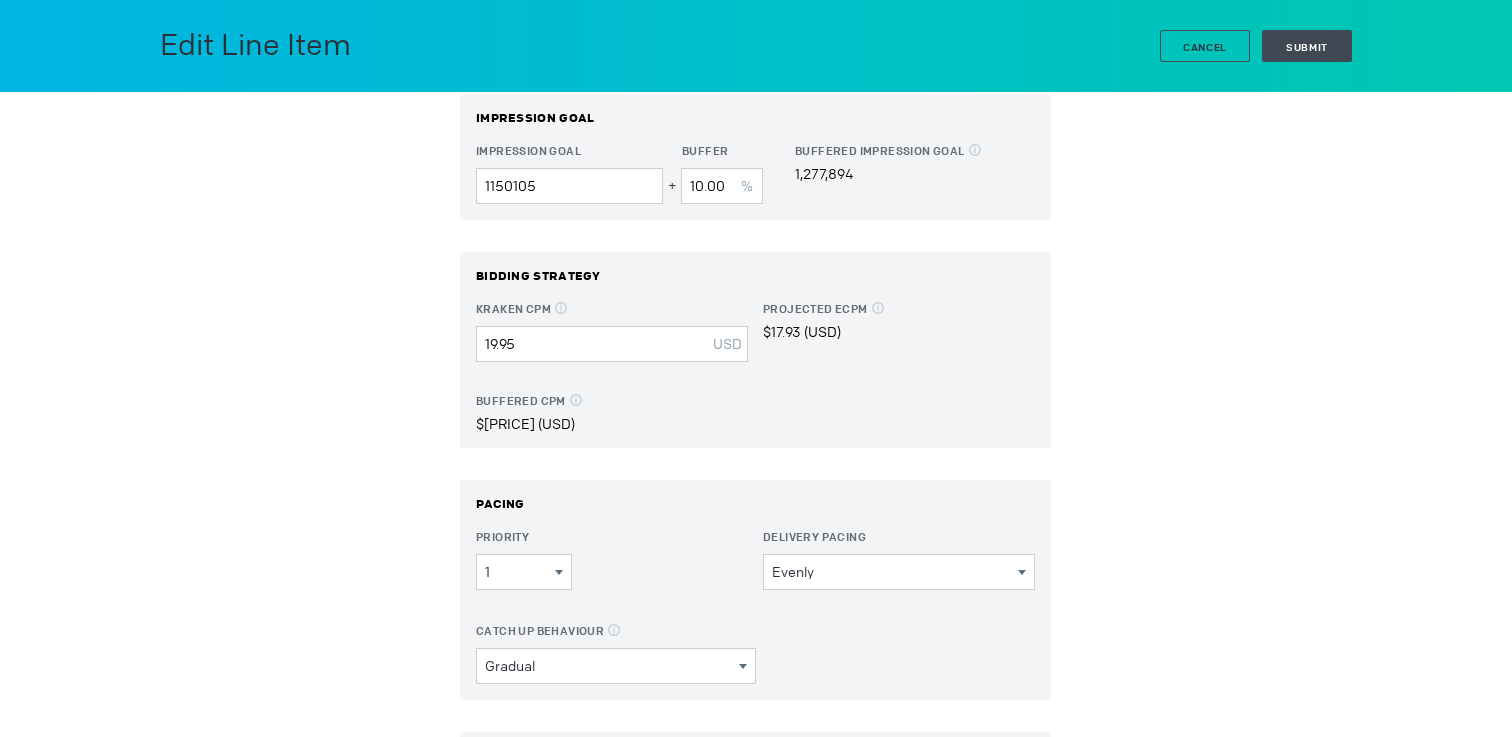 click on "PACING Priority 1 1 2 3 4 5 6 7 8 9 10 11 12 13 14 15 16 Delivery Pacing Evenly Delivery Pacing Evenly As Fast As Possible Pace Ahead Catch Up Behaviour
Gradual: spread underpaced impressions evenly across the remainder of the flight
Accelerated: rapidly deliver underpaced impressions to catch up as quickly as possible and return pacing to 100%
Gradual Select Catch Up Behaviour Gradual Accelerated" at bounding box center [755, 590] 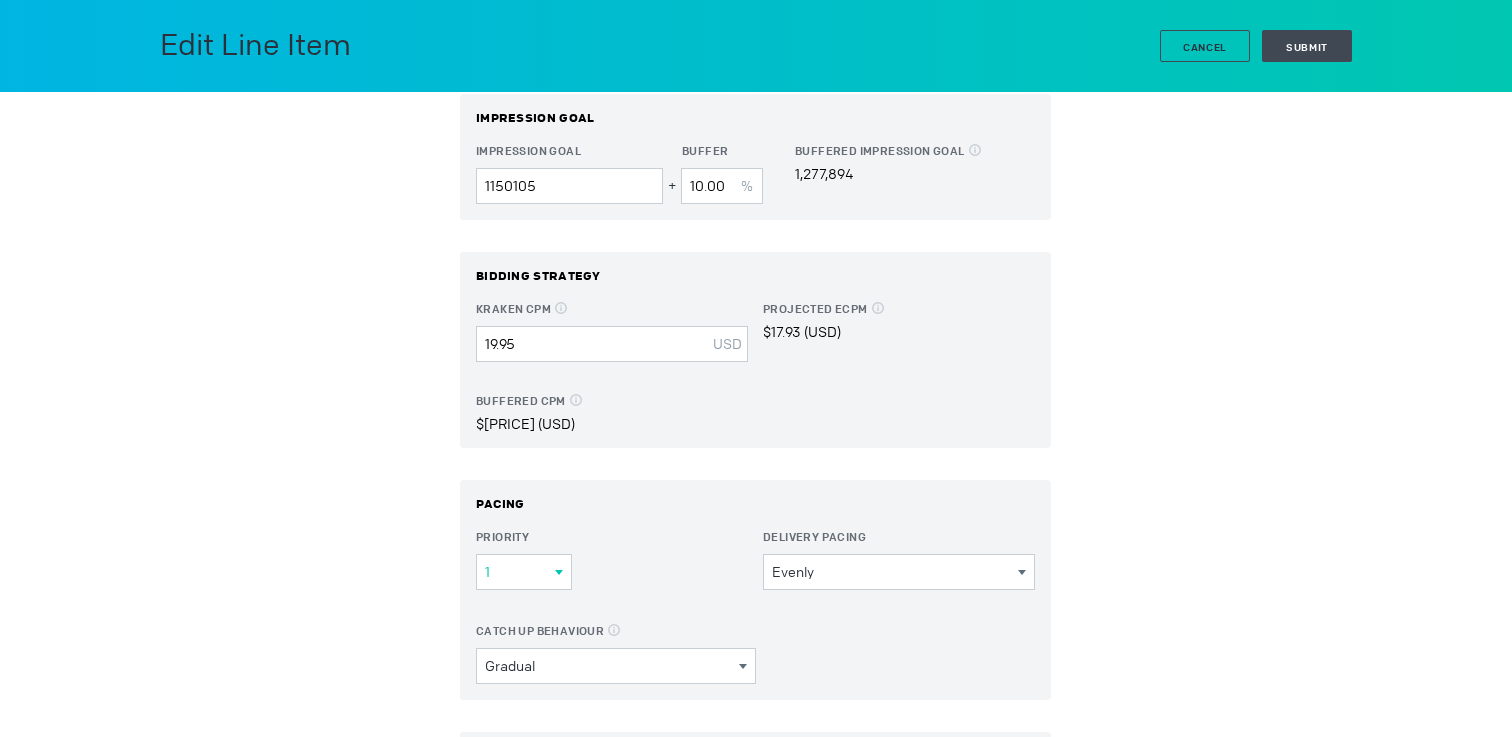 click on "1" at bounding box center [520, 572] 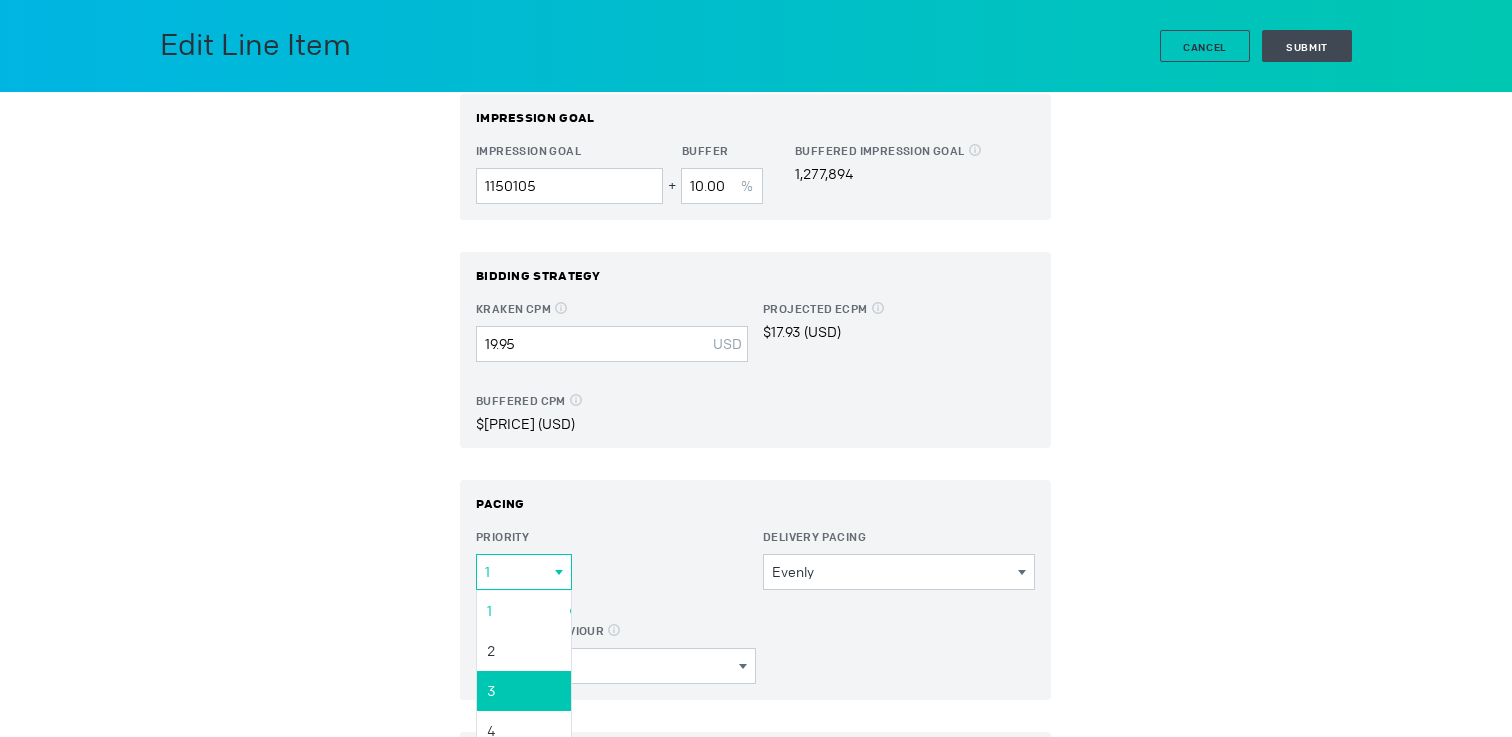 click on "3" at bounding box center [0, 0] 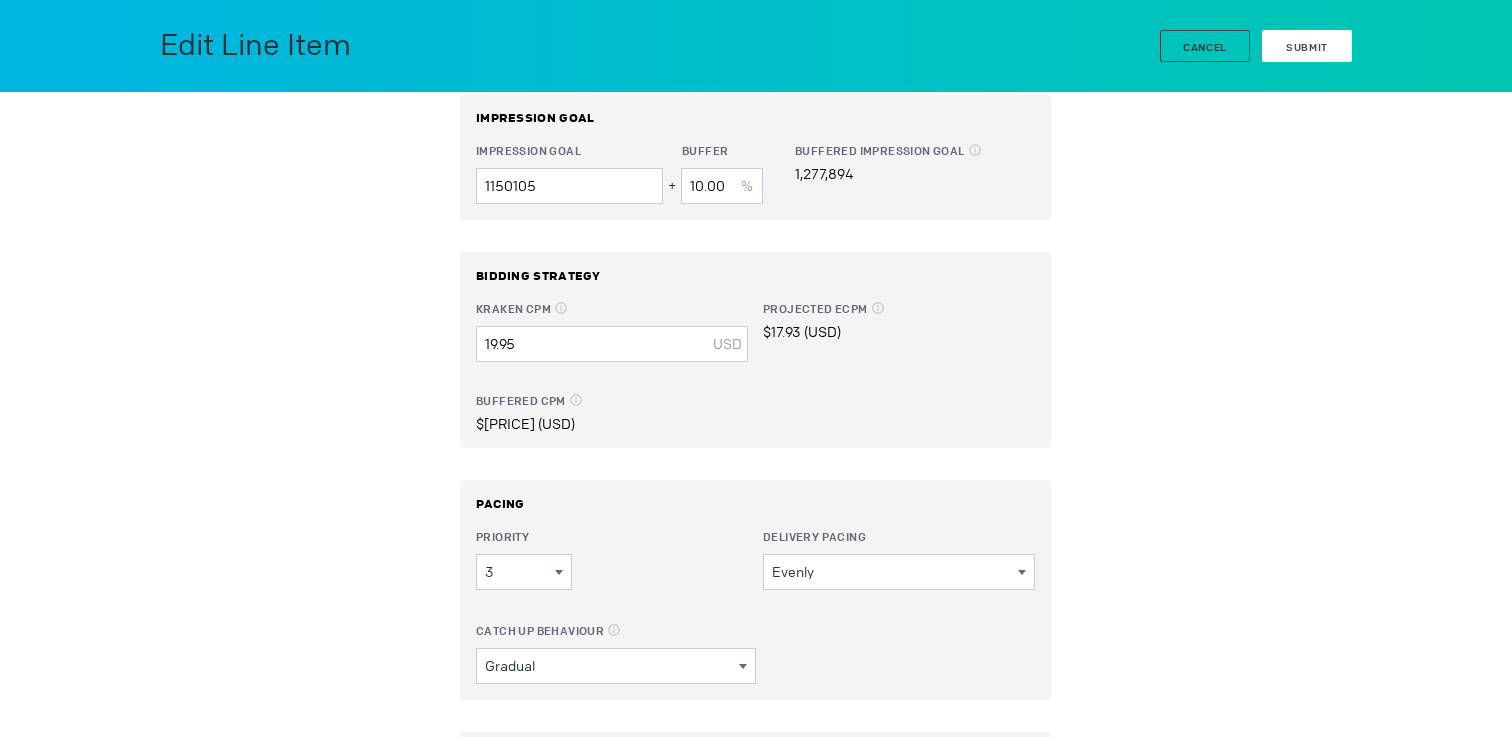 click on "Submit" at bounding box center (1307, 46) 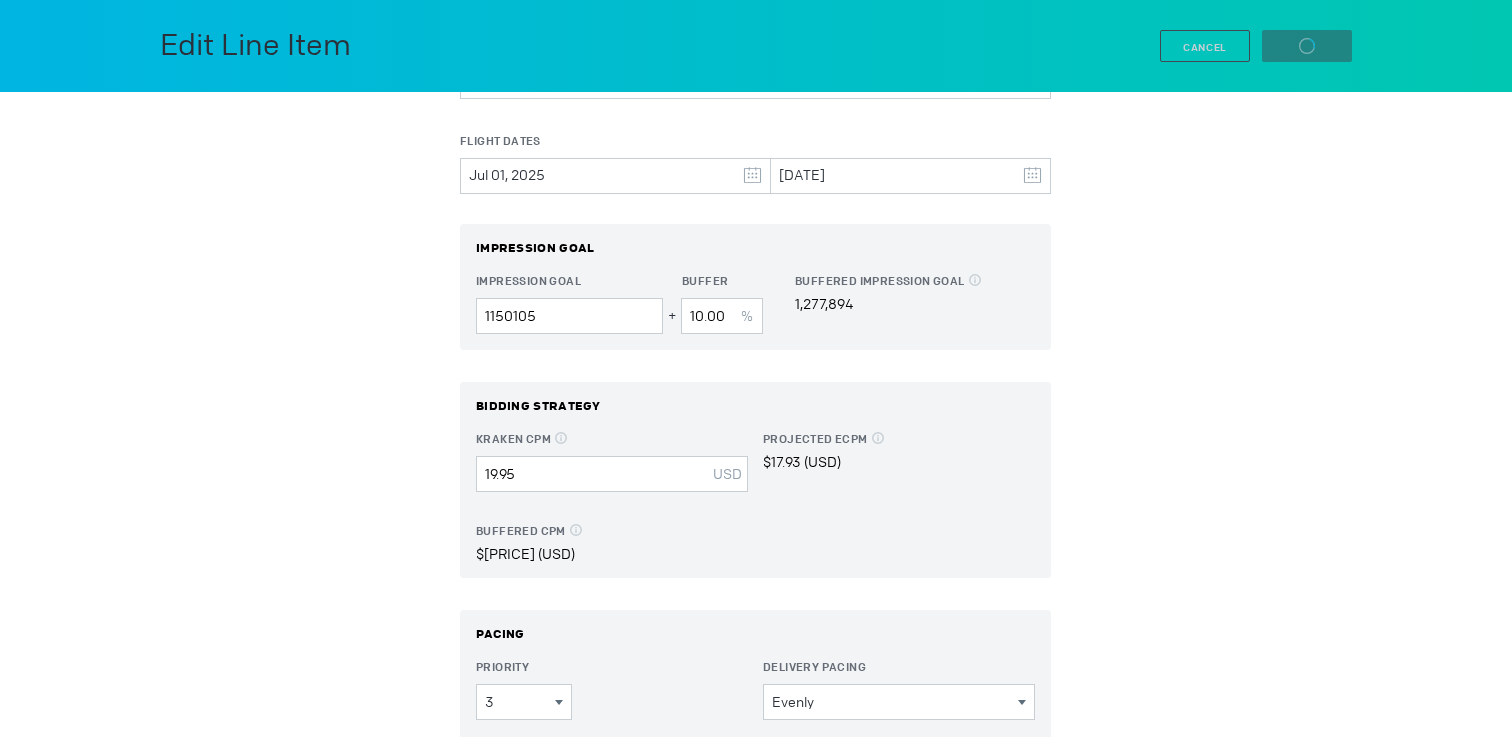 scroll, scrollTop: 0, scrollLeft: 0, axis: both 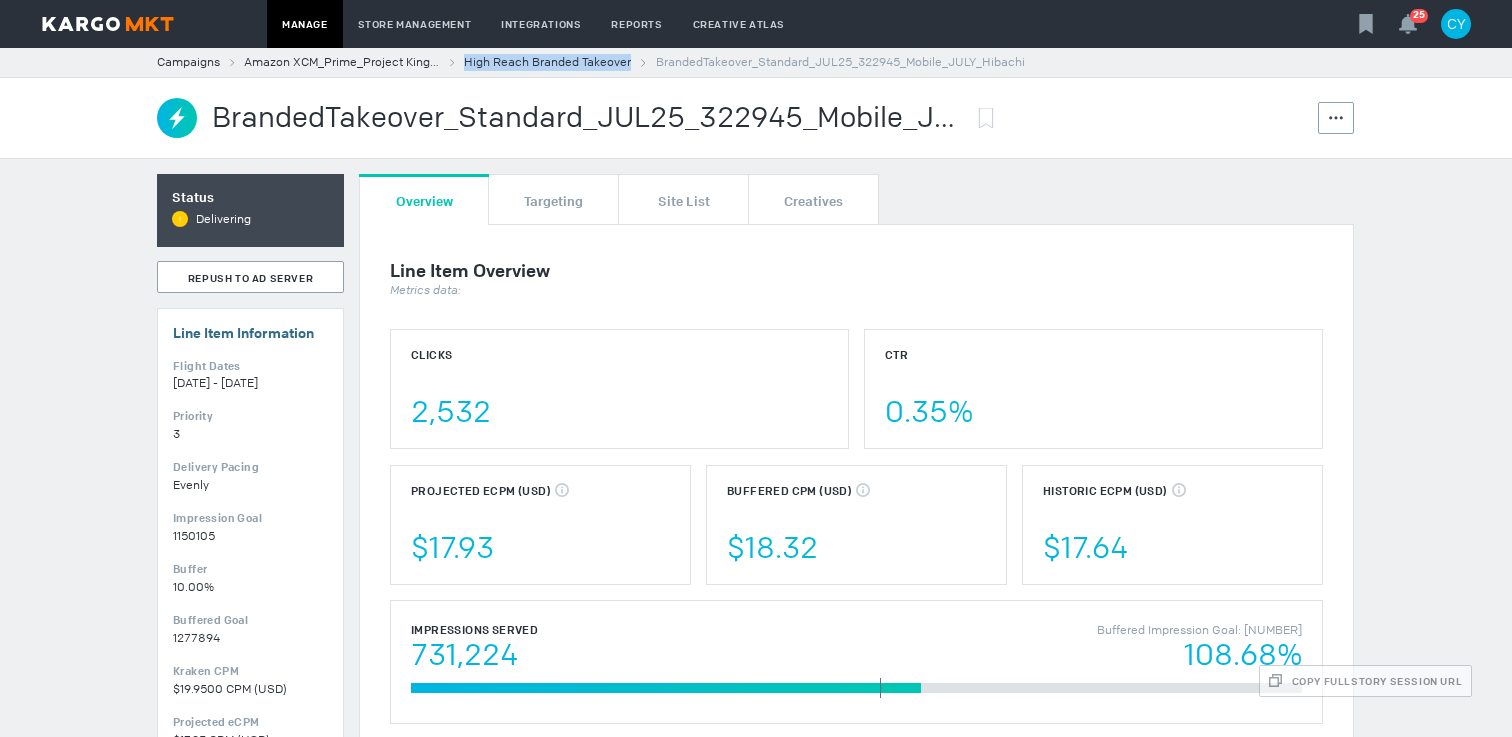 drag, startPoint x: 503, startPoint y: 53, endPoint x: 546, endPoint y: 72, distance: 47.010635 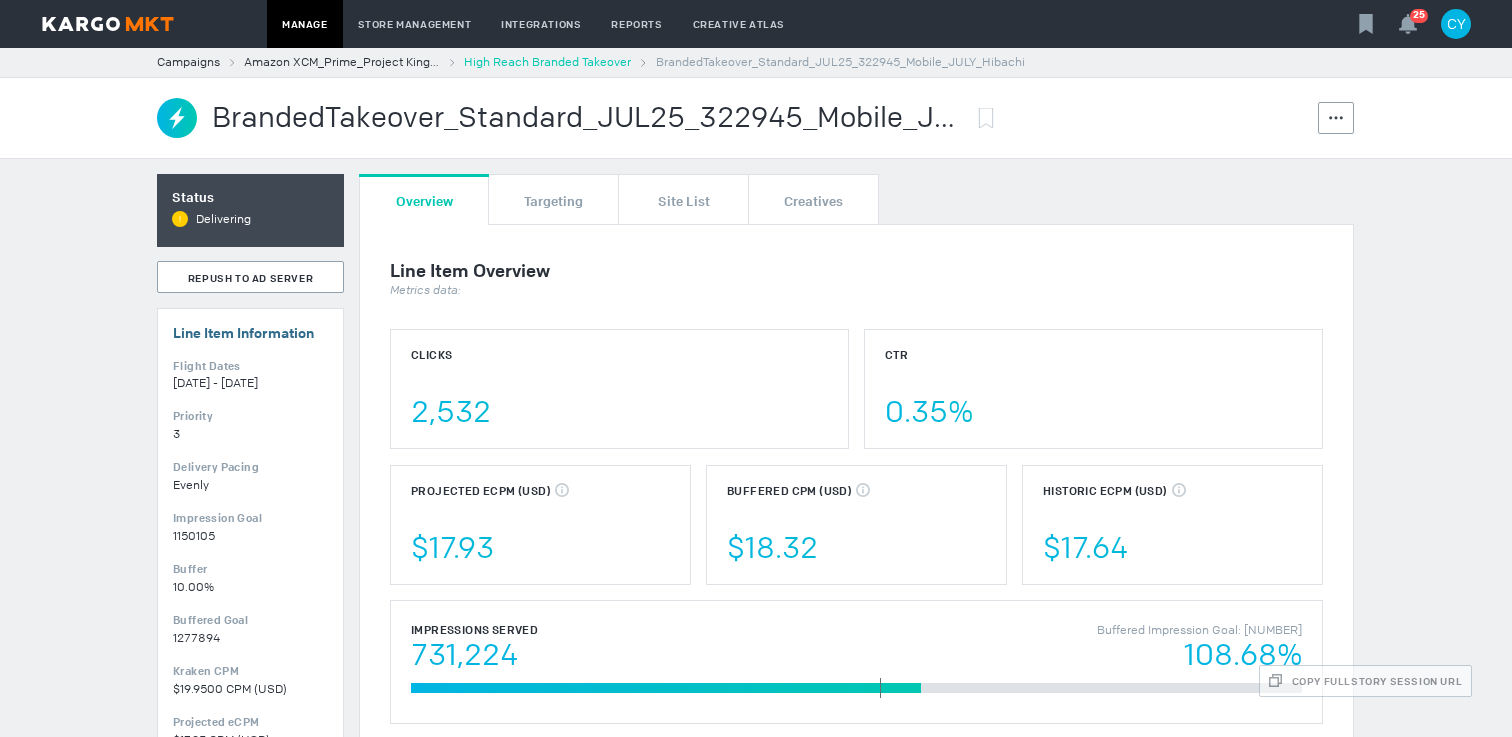 click on "High Reach Branded Takeover" at bounding box center (547, 62) 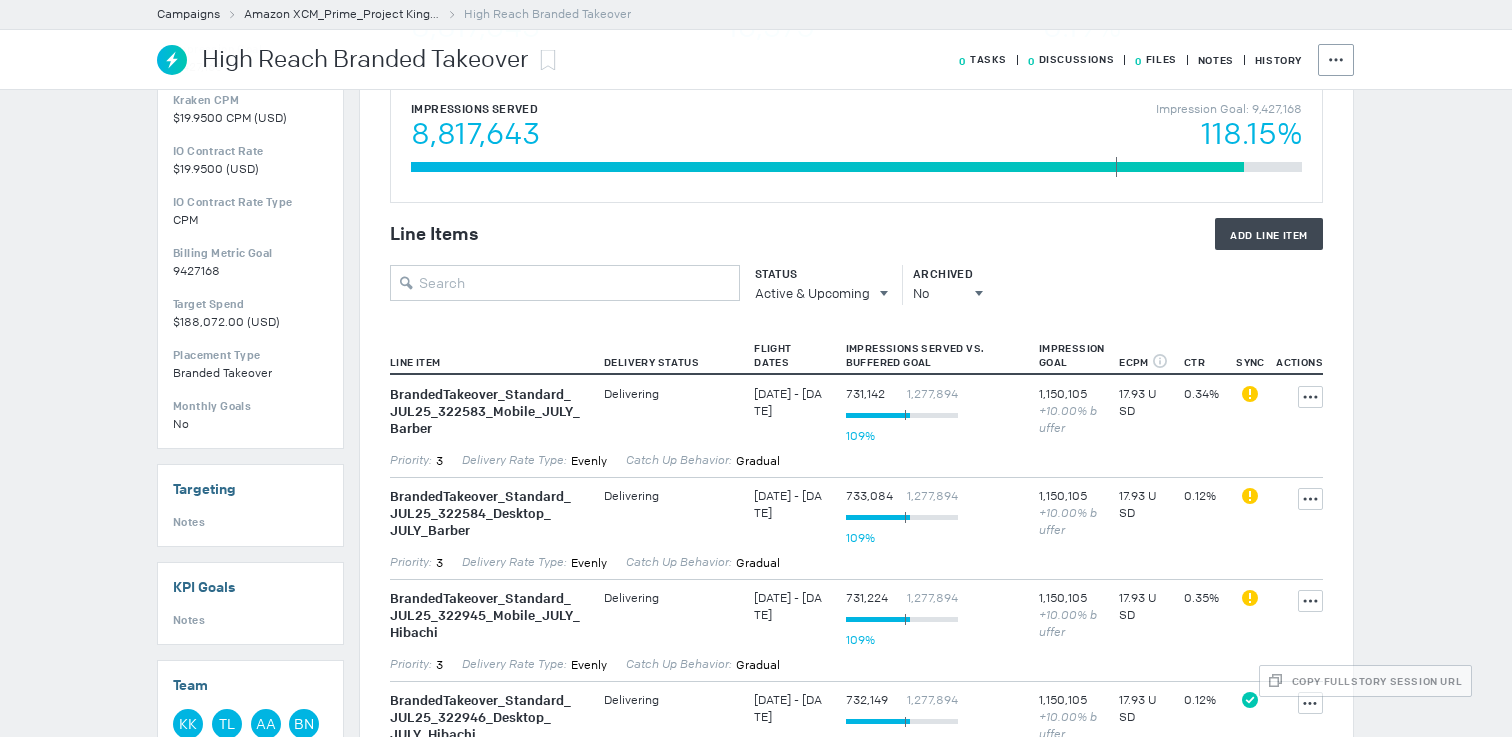 scroll, scrollTop: 512, scrollLeft: 0, axis: vertical 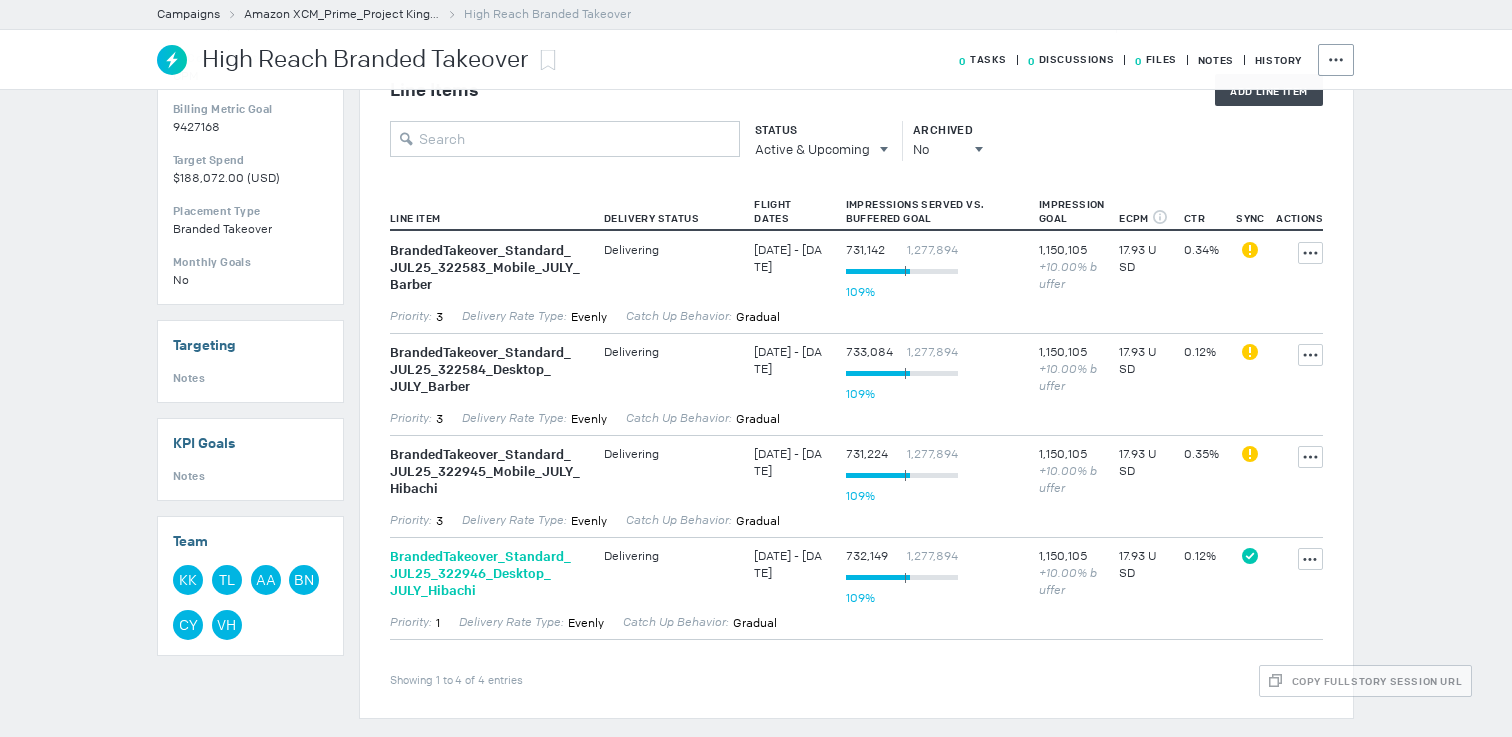 click on "BrandedTakeover_ Standard_ JUL25_ 322946_ Desktop_ JULY_ Hibachi" at bounding box center [487, 573] 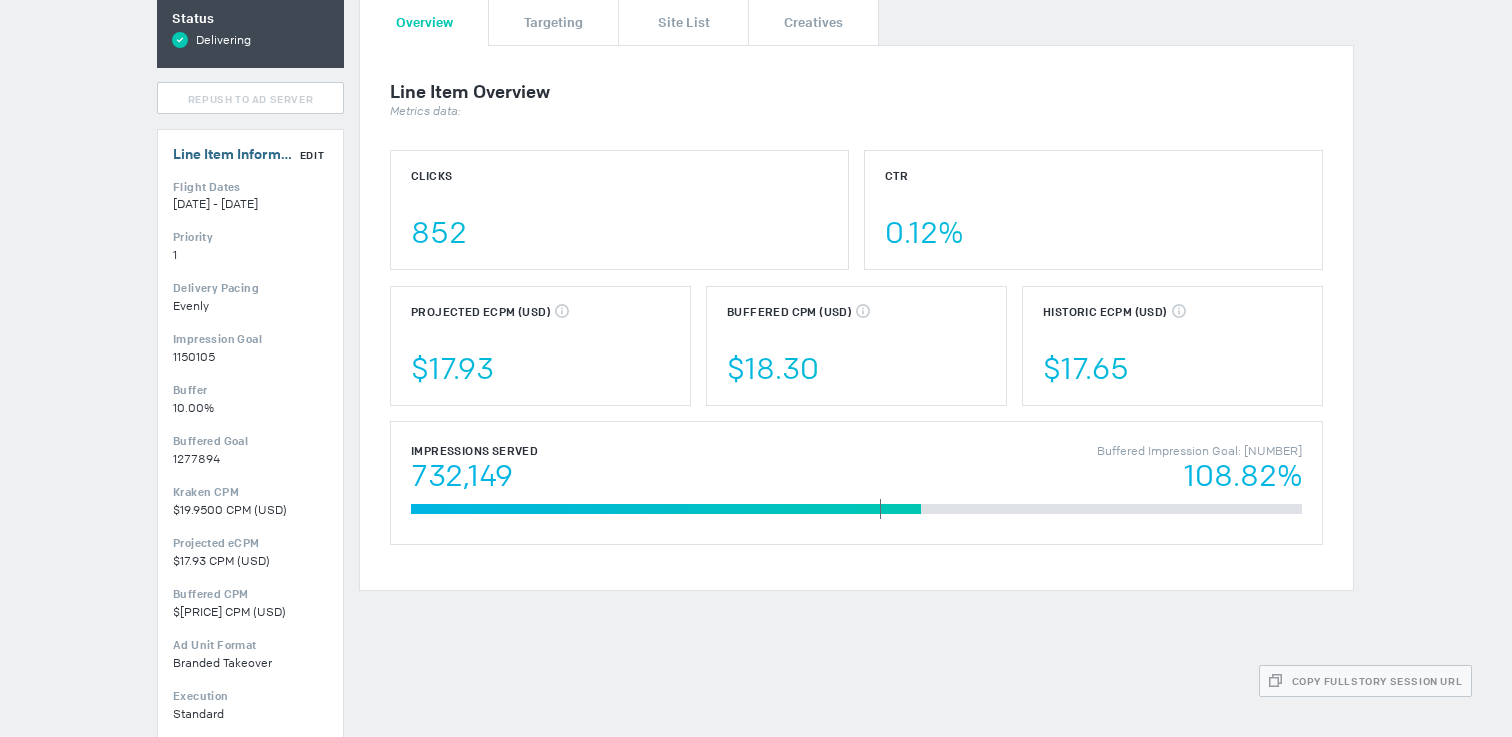 scroll, scrollTop: 65, scrollLeft: 0, axis: vertical 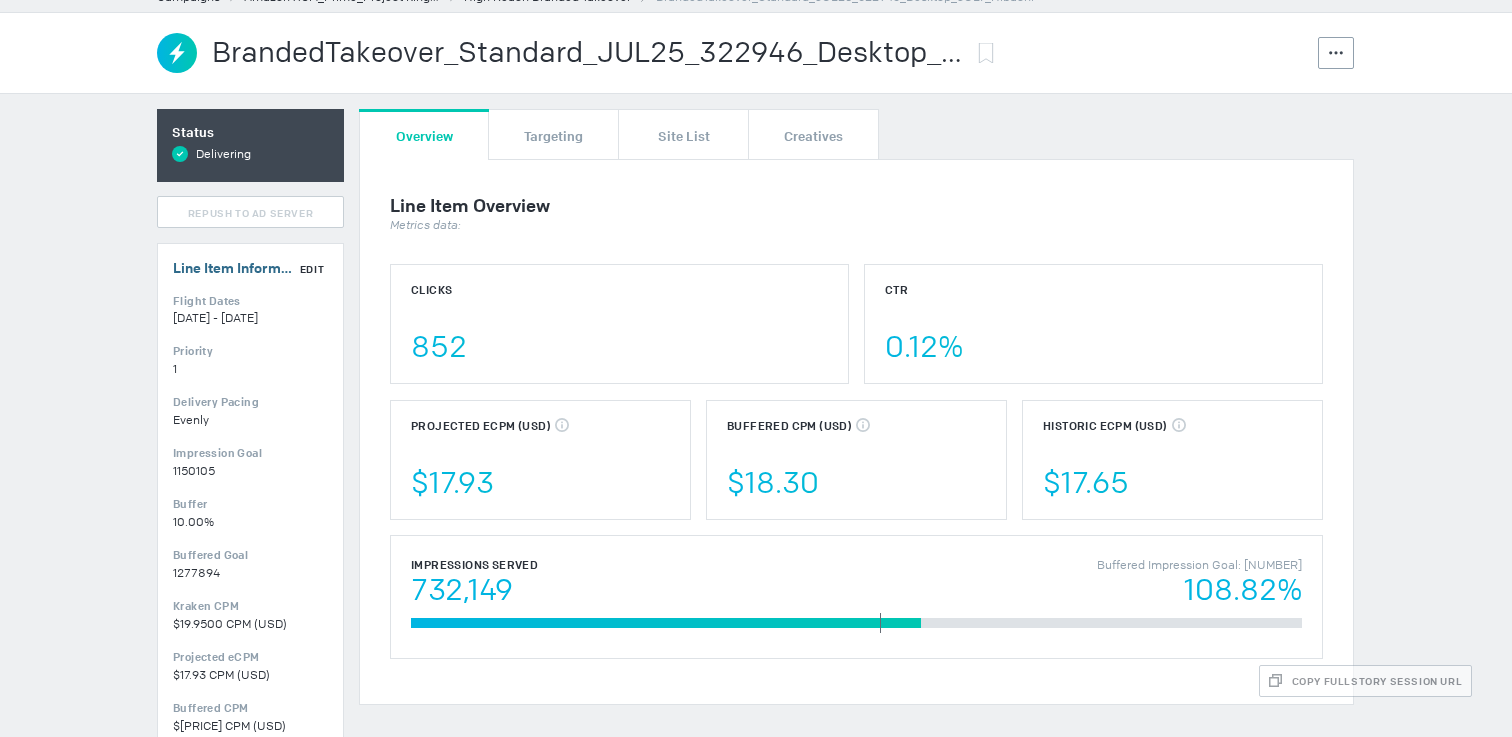 click on "Edit" at bounding box center (312, 269) 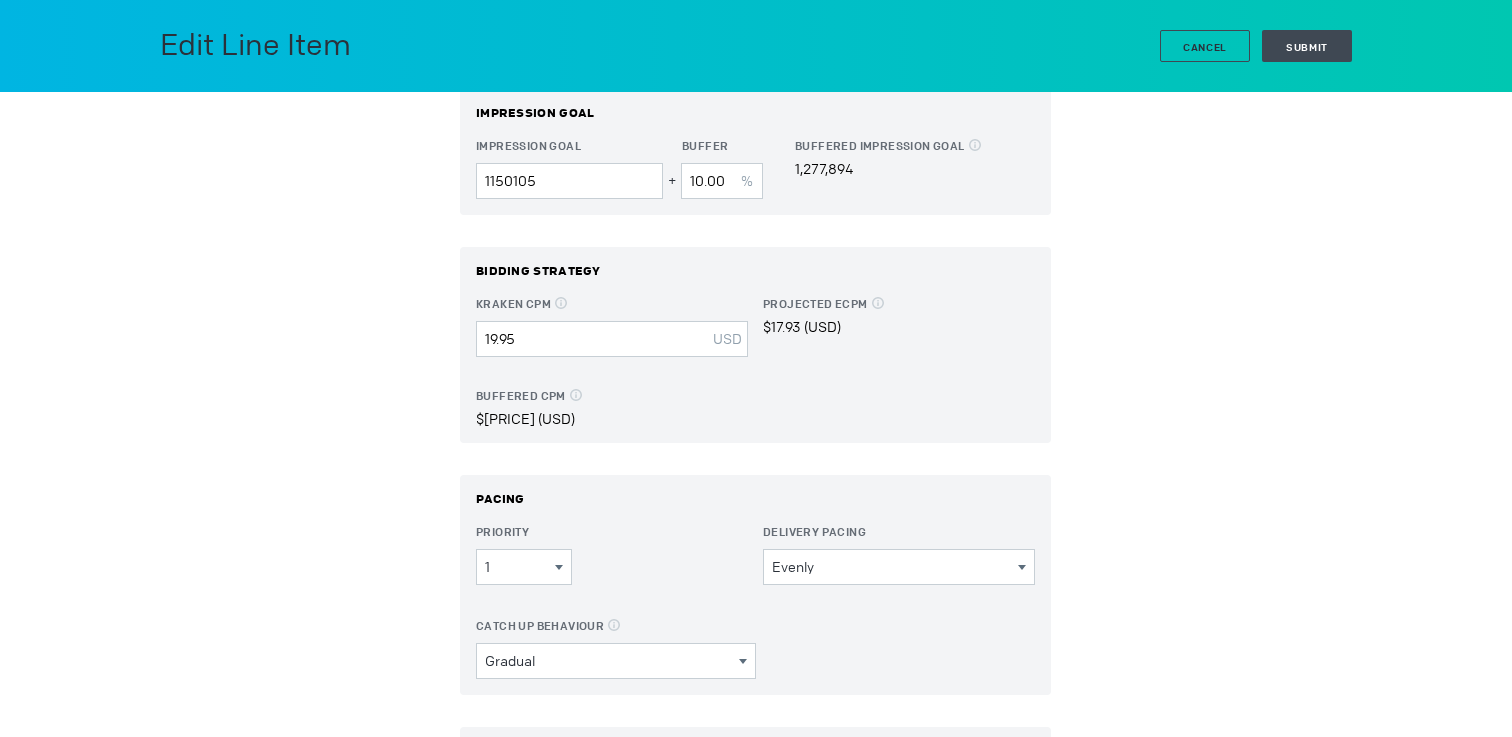 scroll, scrollTop: 267, scrollLeft: 0, axis: vertical 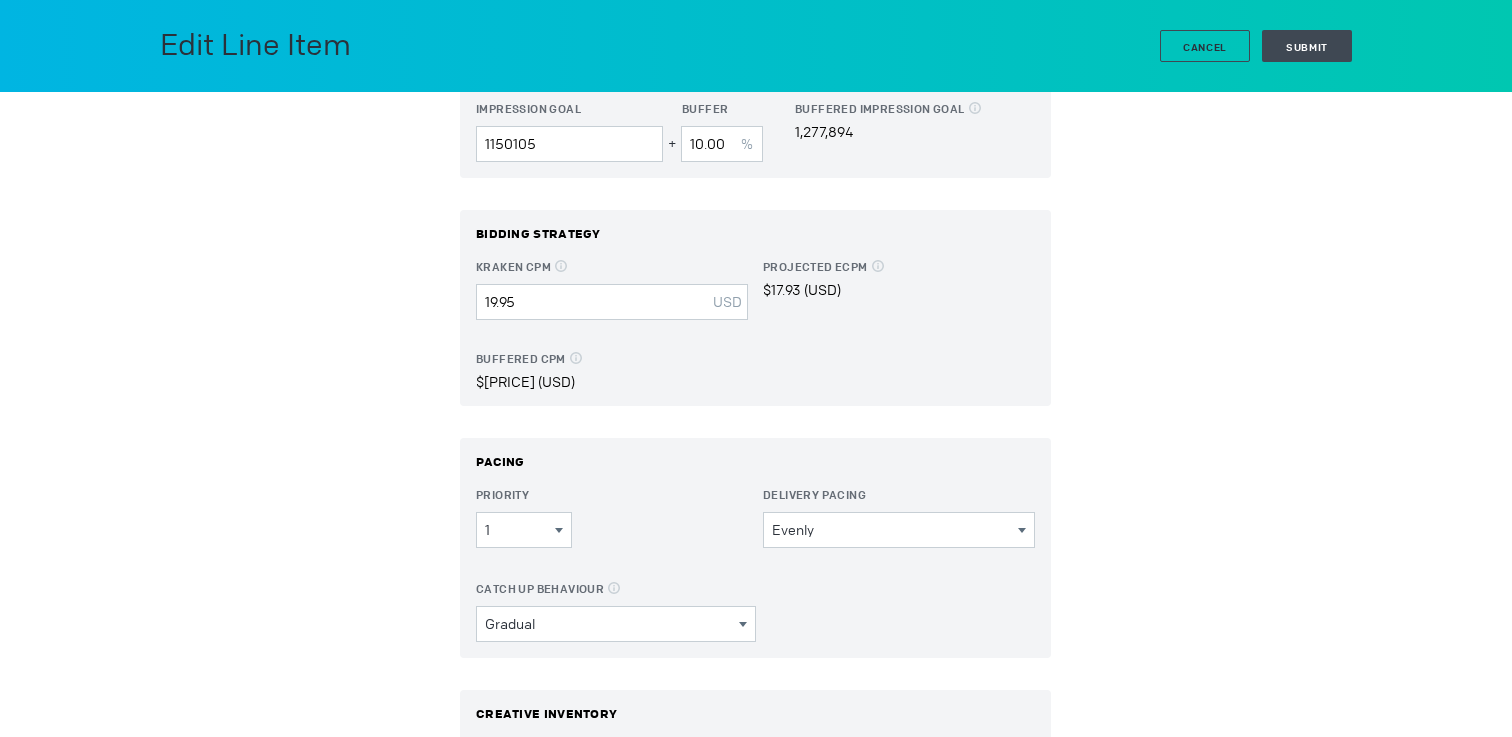 click on "1 1 2 3 4 5 6 7 8 9 10 11 12 13 14 15 16" at bounding box center [524, 530] 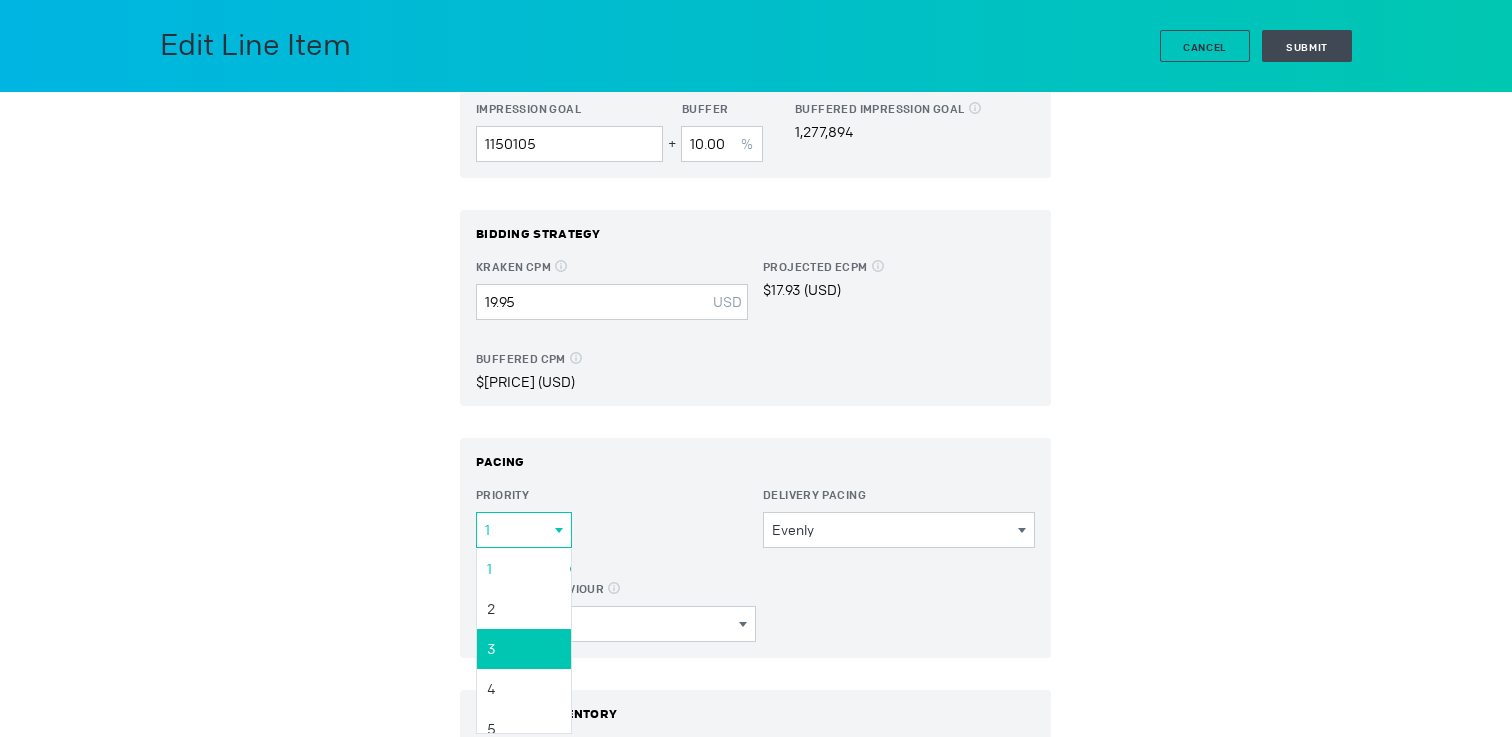 click on "3" at bounding box center [0, 0] 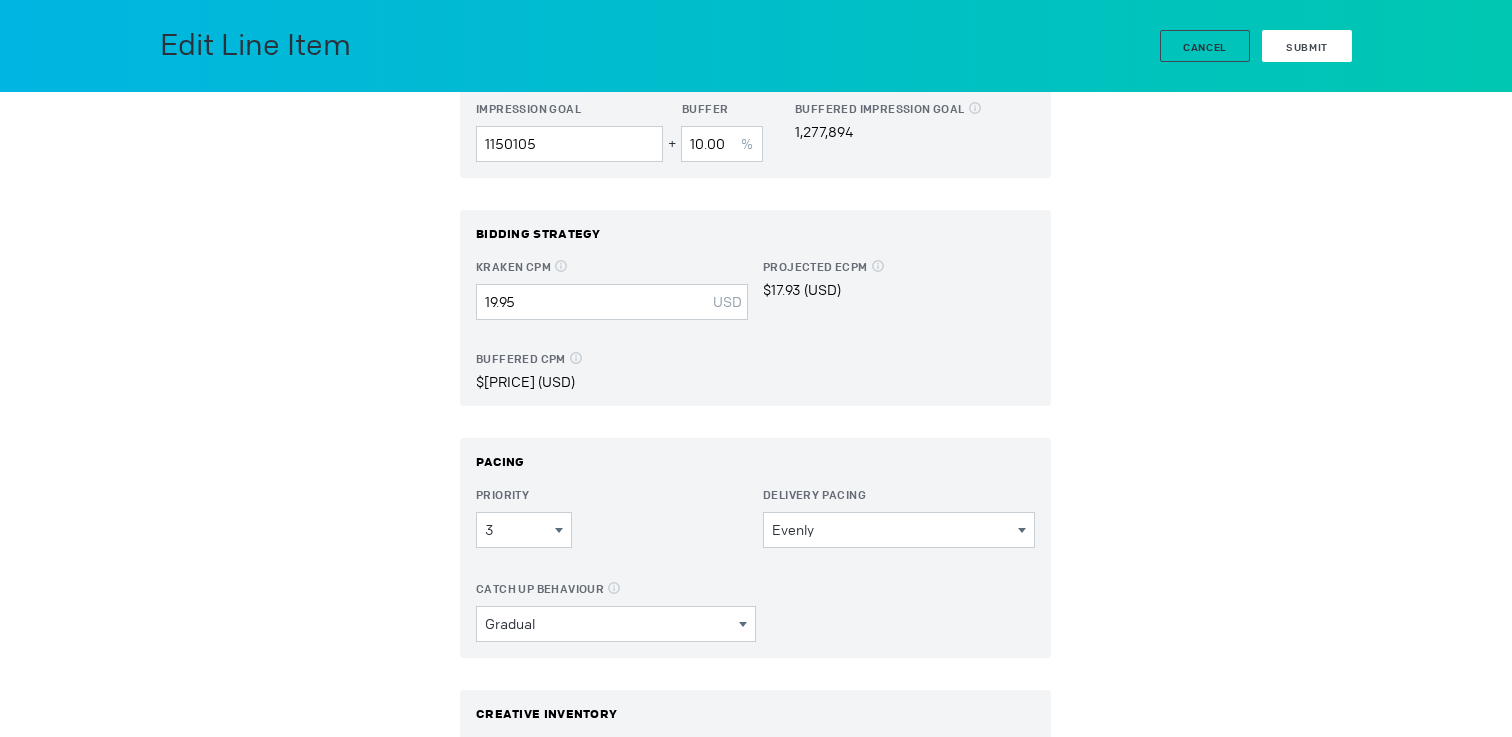 click on "Submit" at bounding box center [1307, 47] 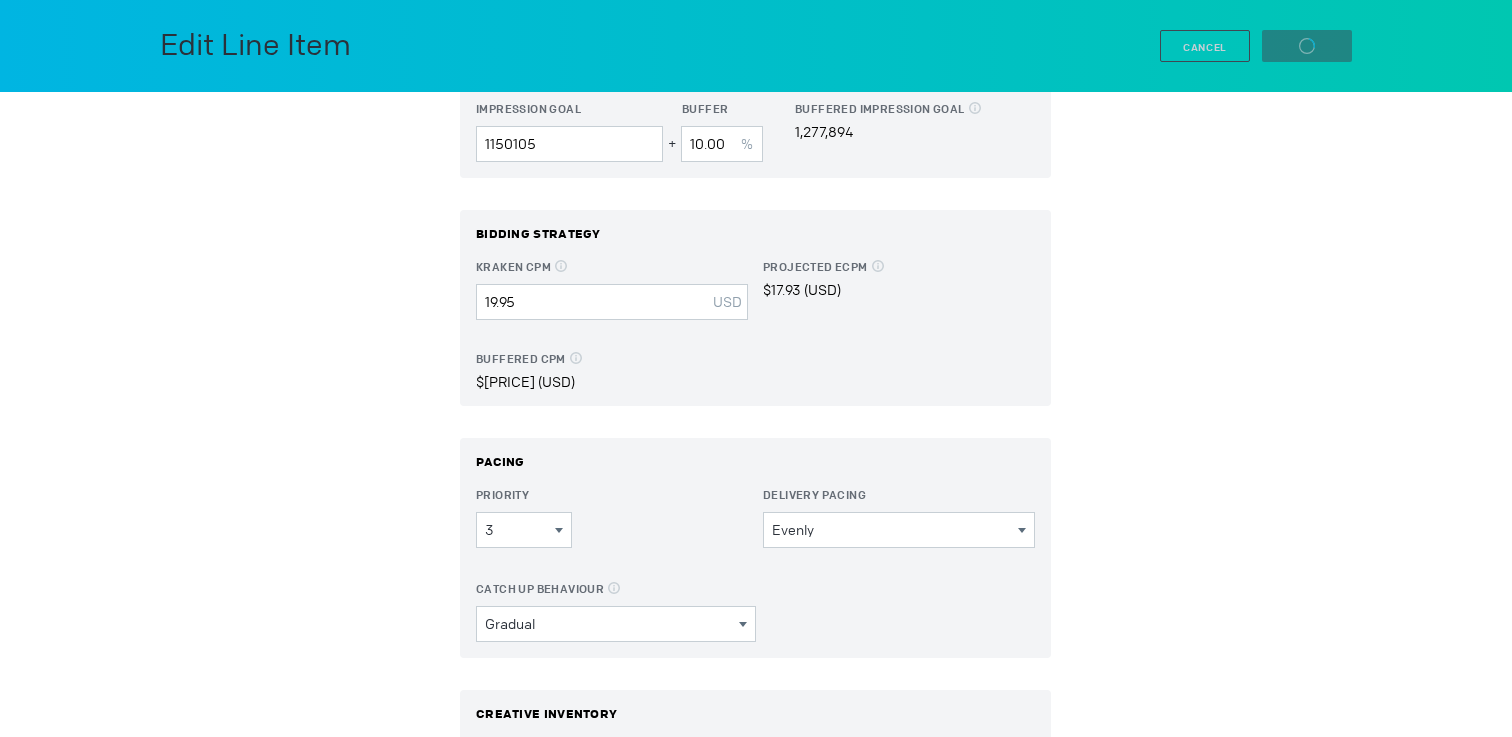 scroll, scrollTop: 0, scrollLeft: 0, axis: both 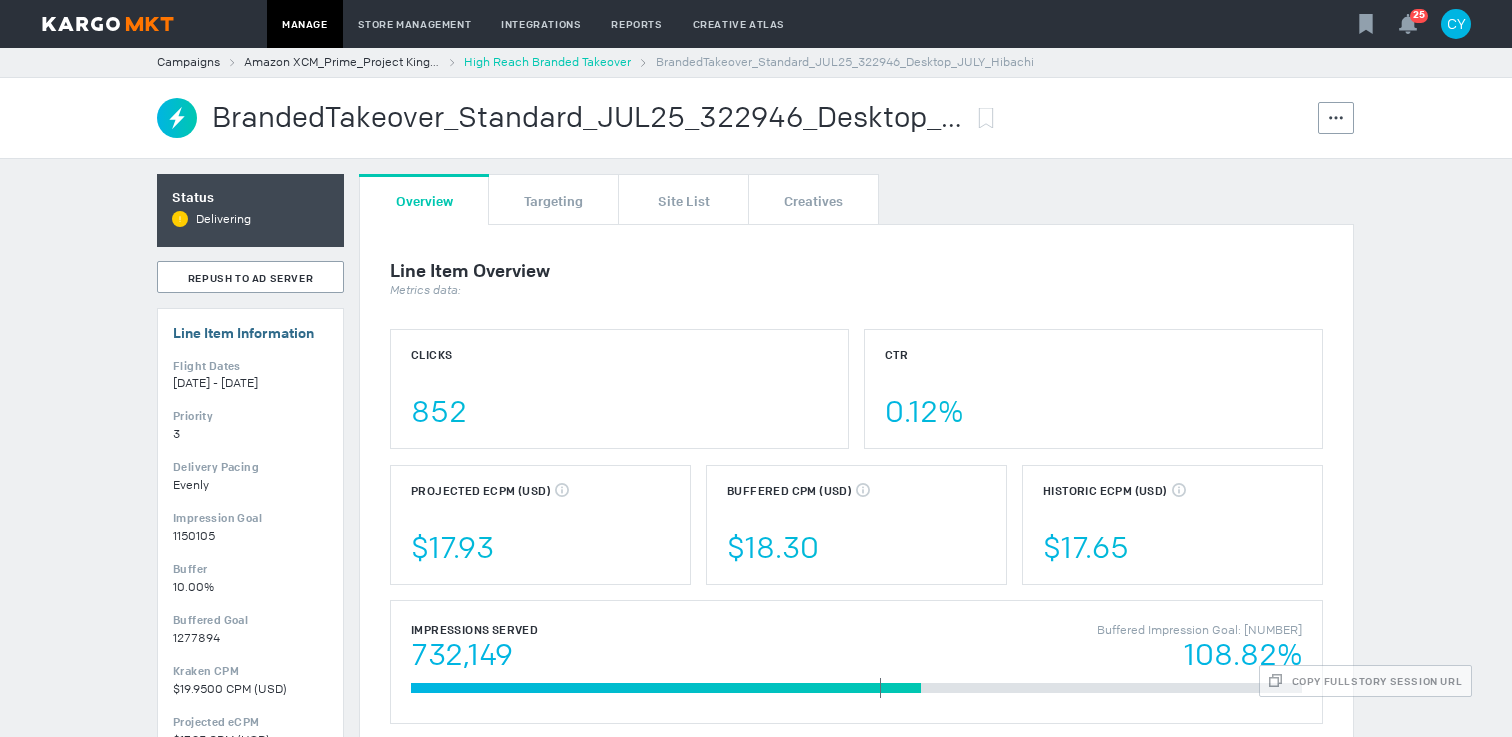 click on "High Reach Branded Takeover" at bounding box center (547, 62) 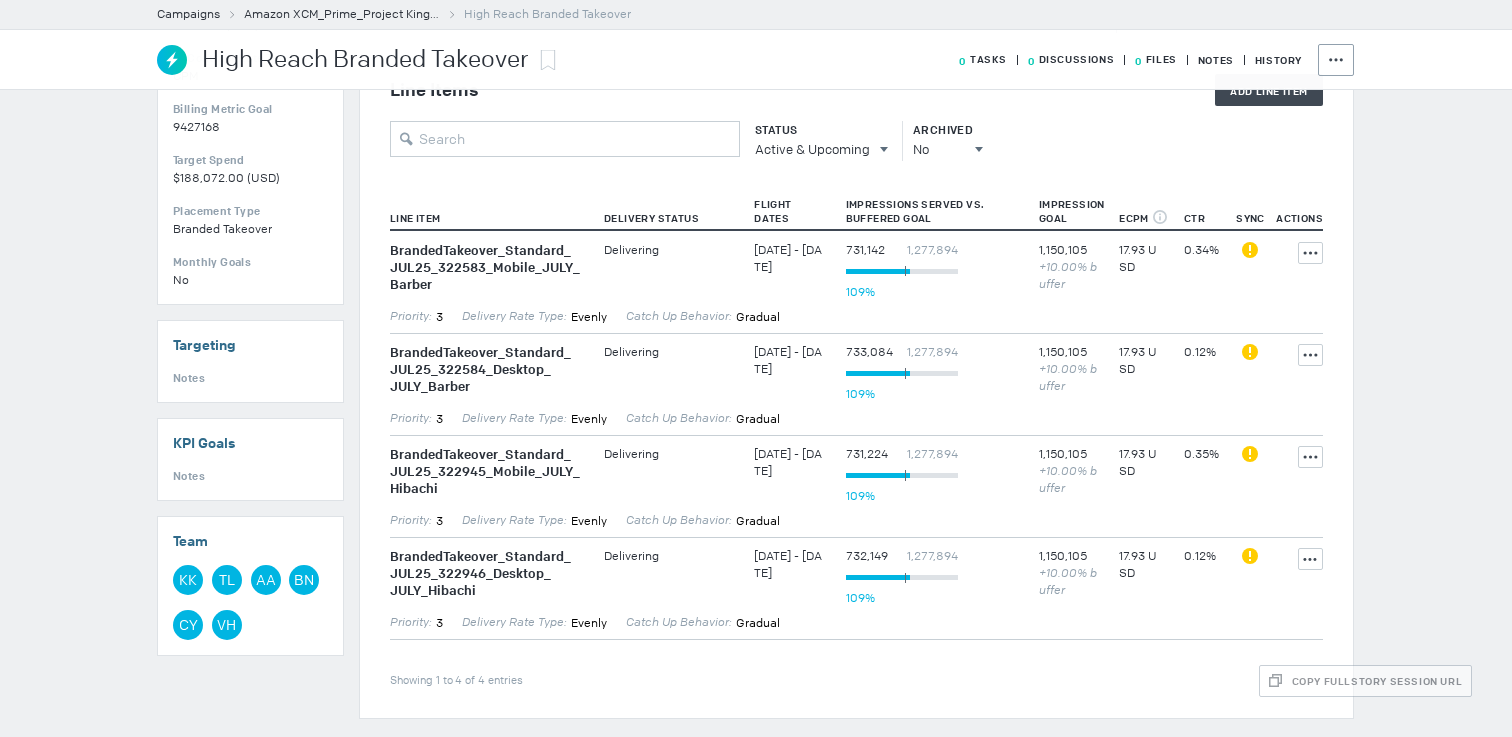 scroll, scrollTop: 0, scrollLeft: 0, axis: both 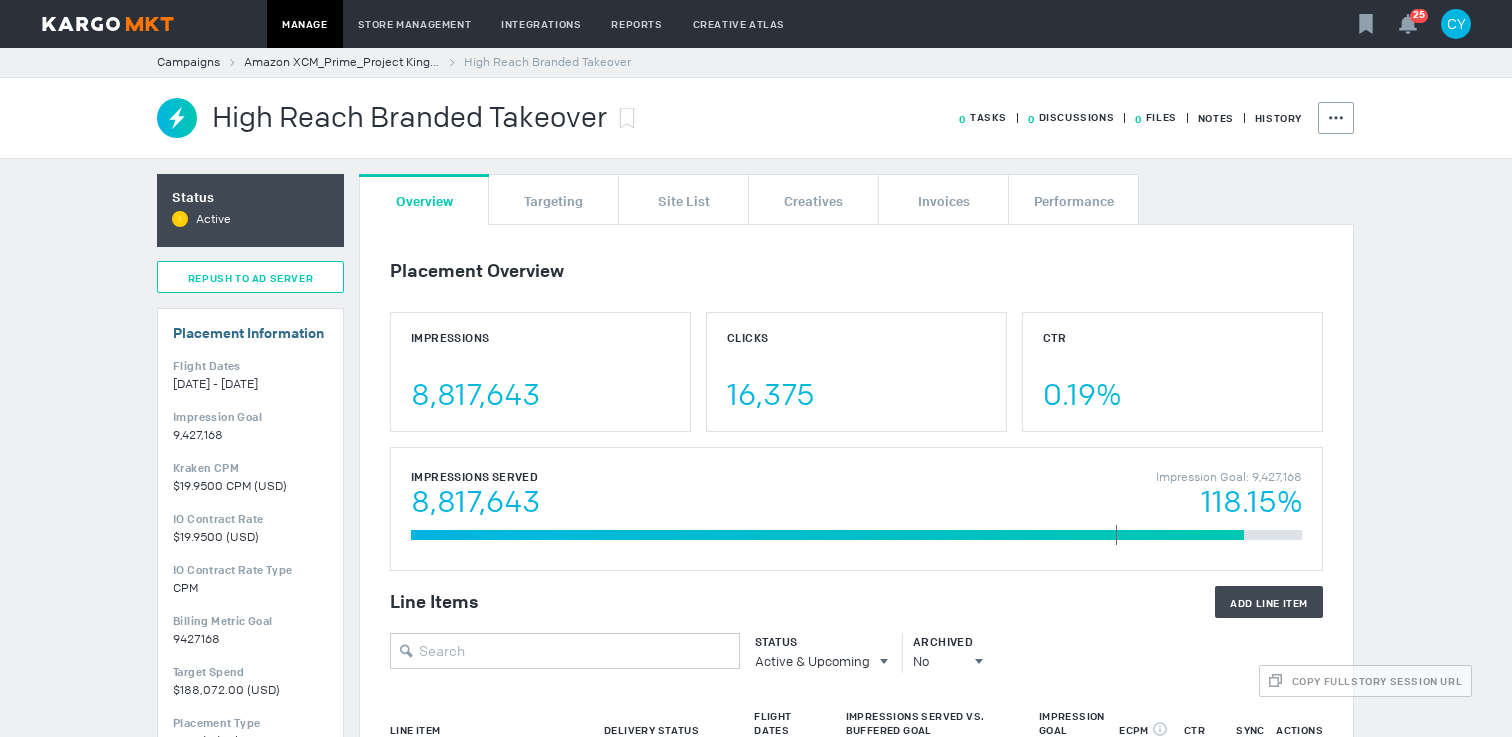 click on "Repush To Ad Server" at bounding box center [250, 278] 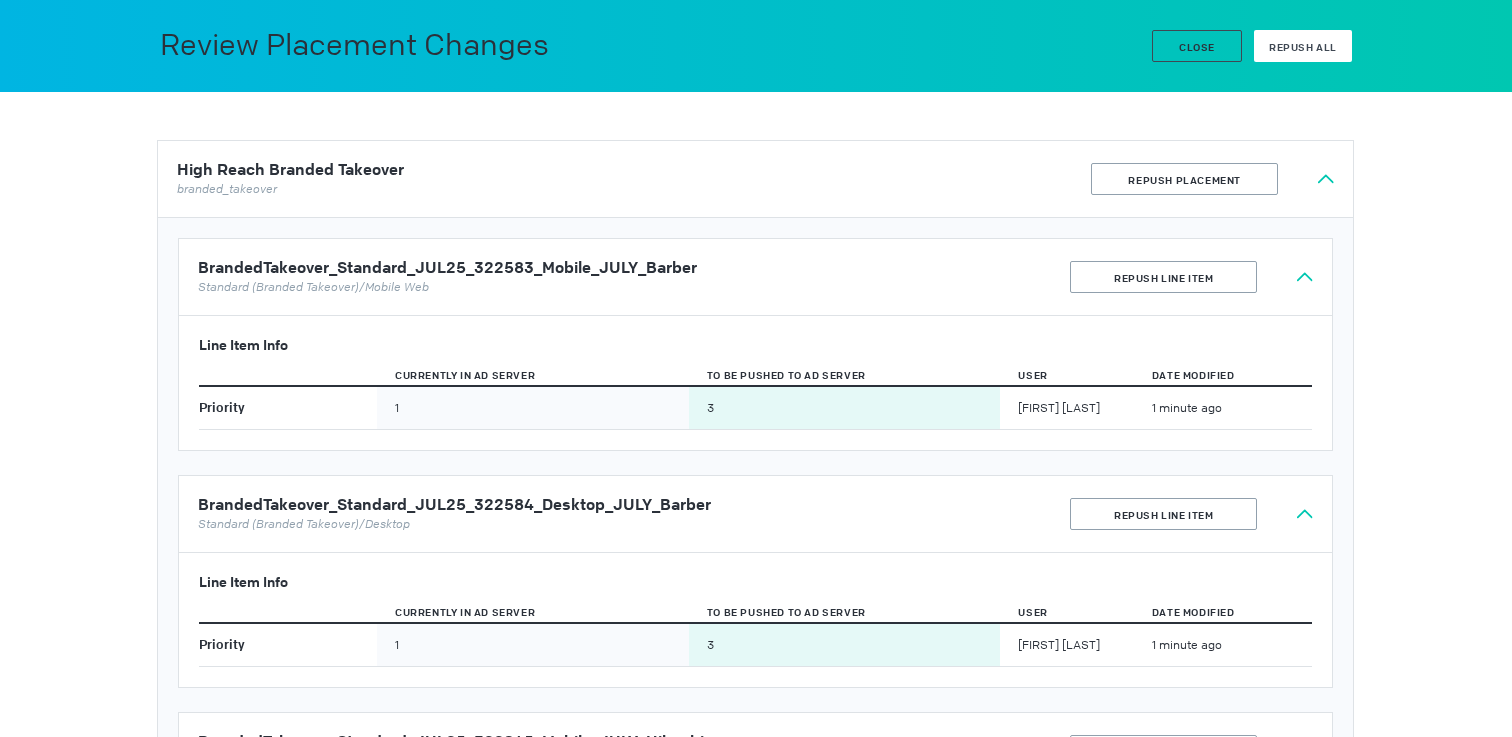 click on "Repush All" at bounding box center (1303, 47) 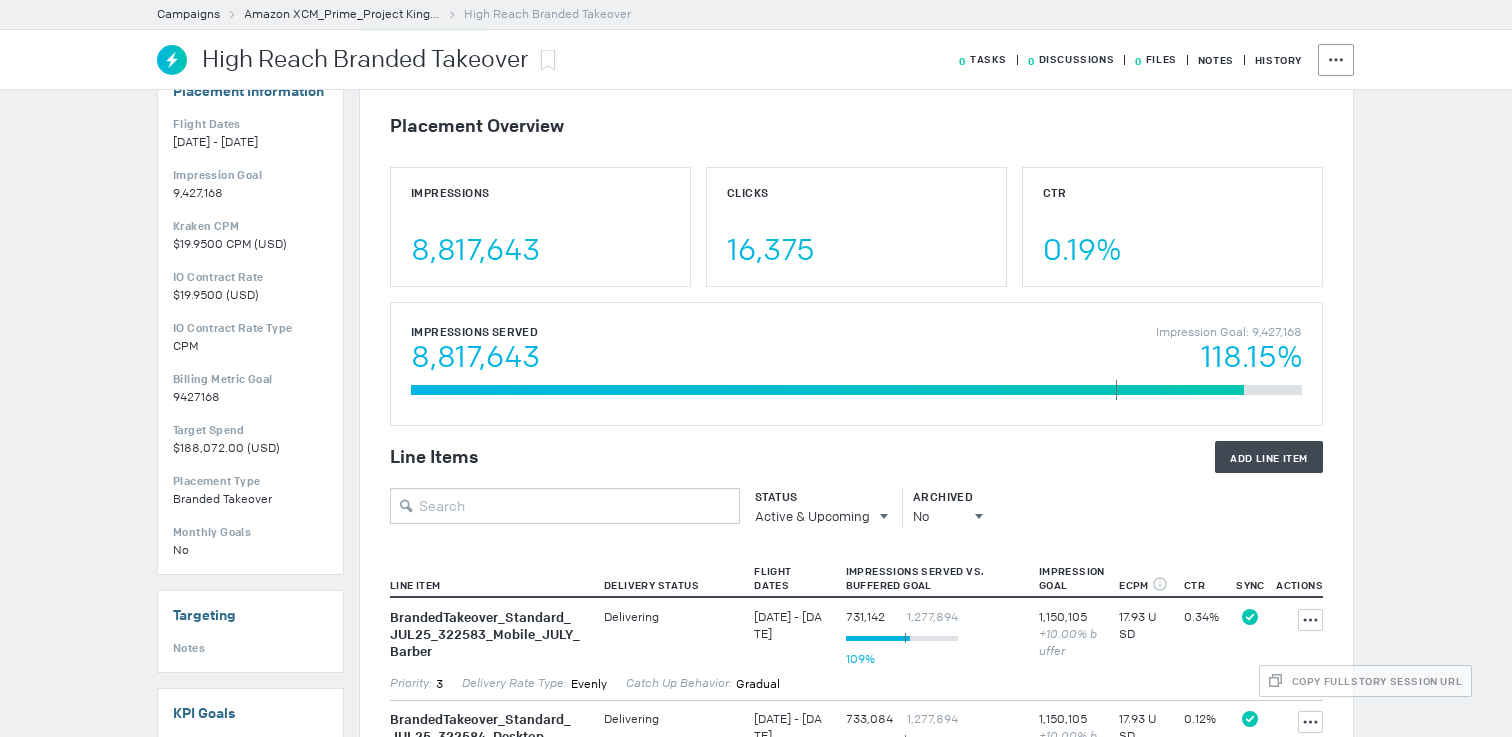 scroll, scrollTop: 609, scrollLeft: 0, axis: vertical 